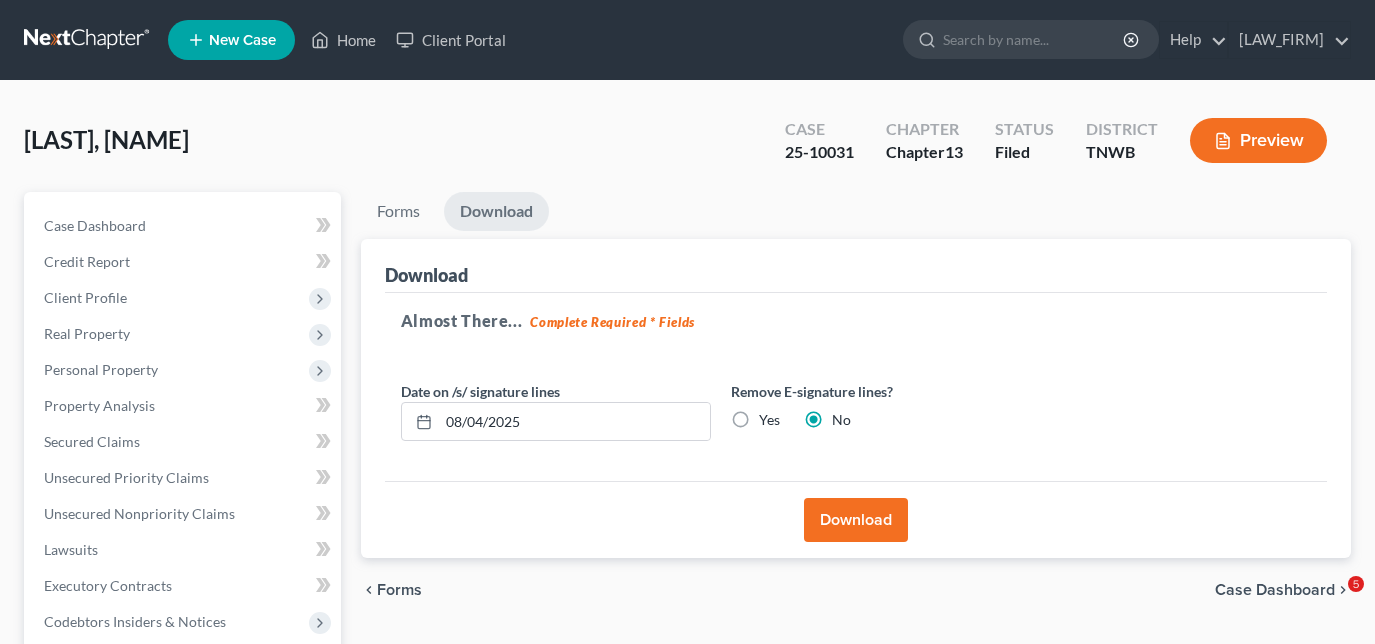 scroll, scrollTop: 0, scrollLeft: 0, axis: both 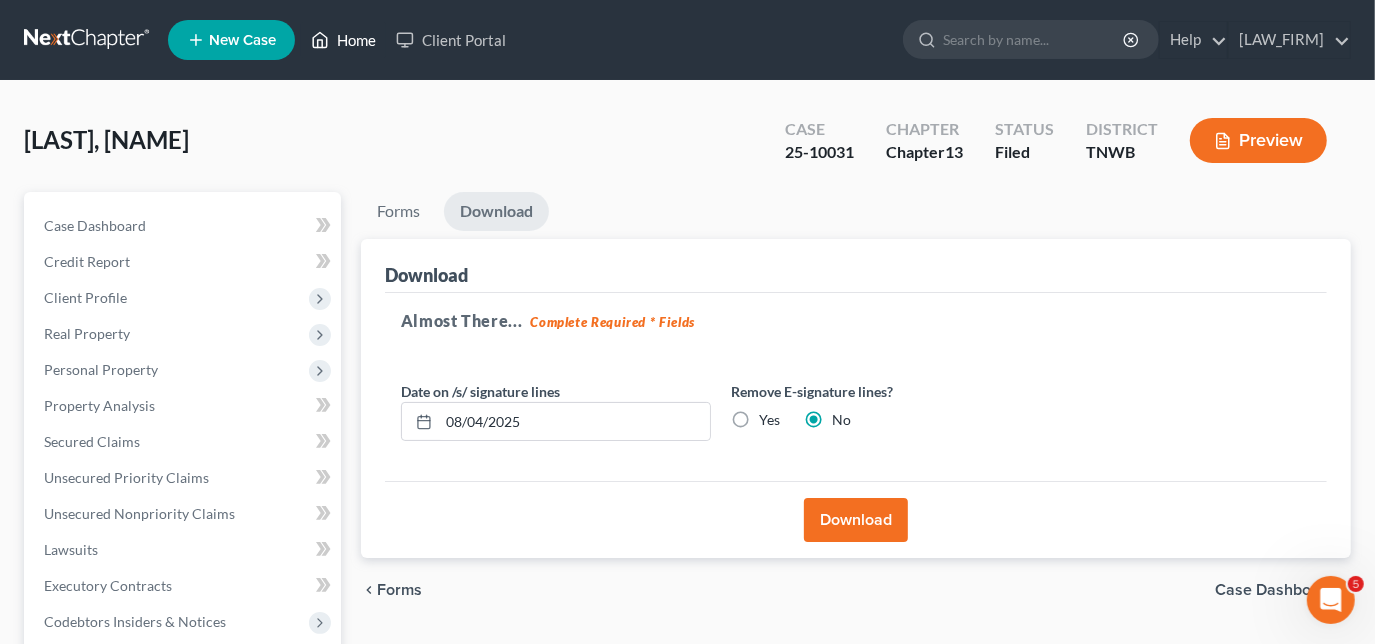 click on "Home" at bounding box center [343, 40] 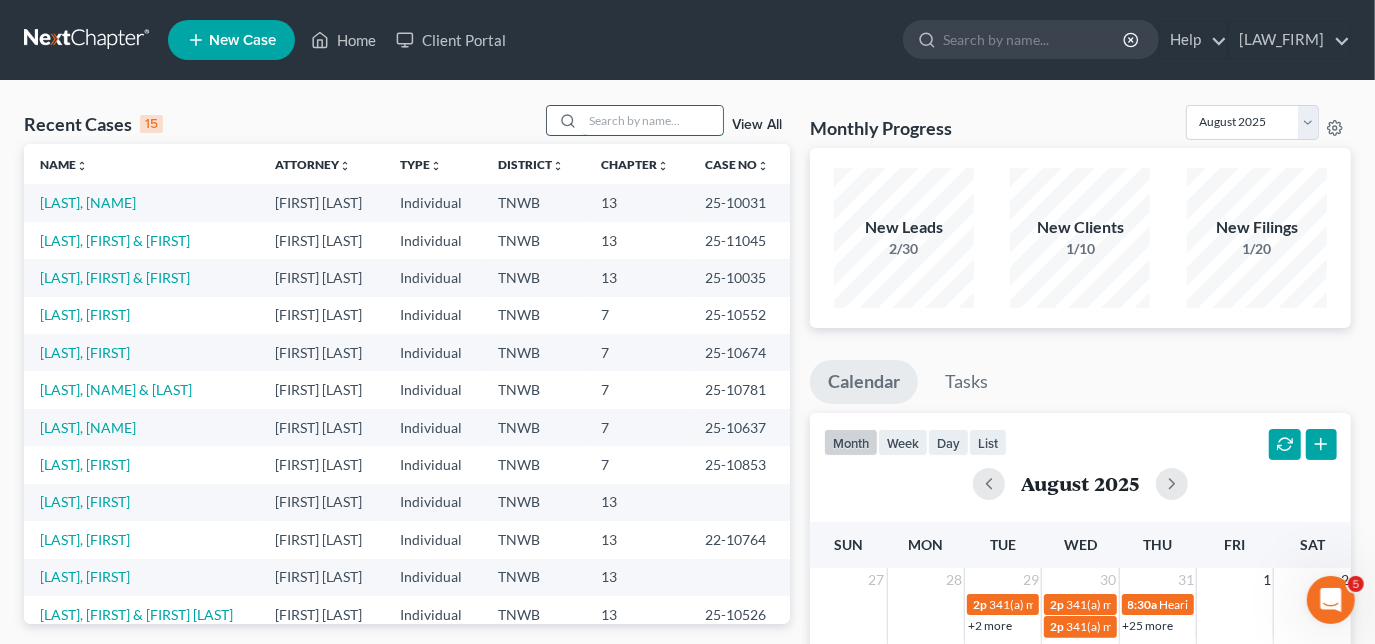click at bounding box center [653, 120] 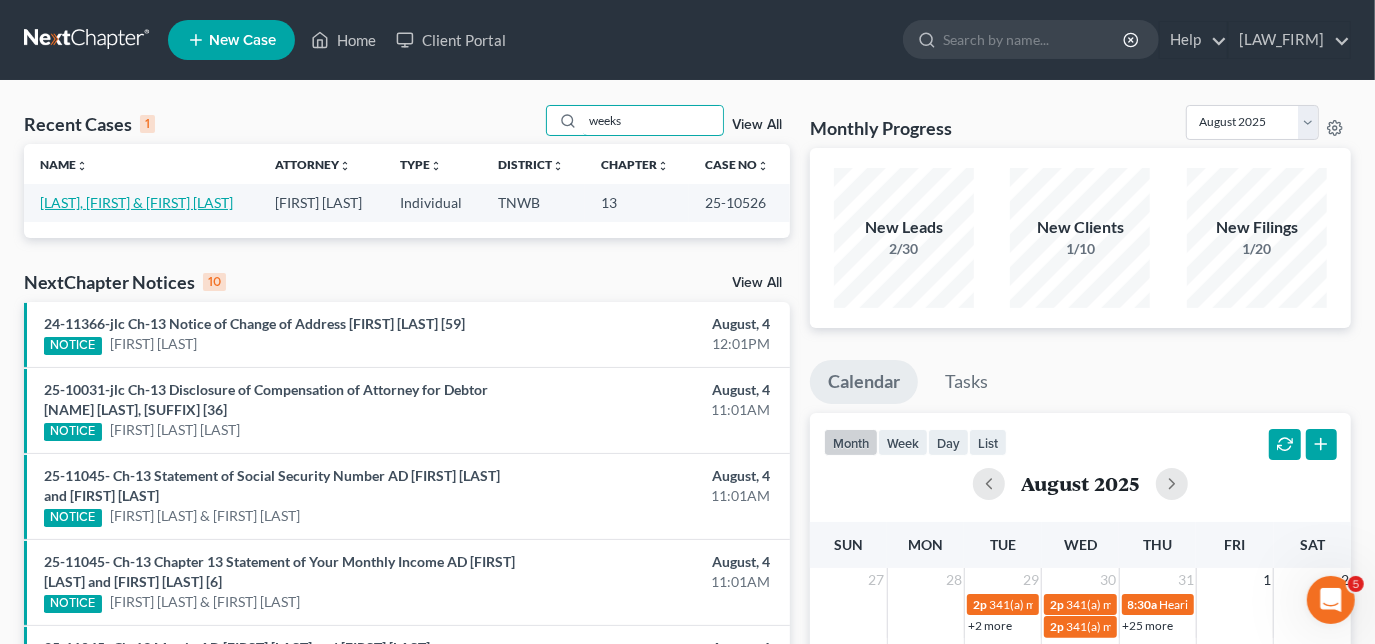 type on "weeks" 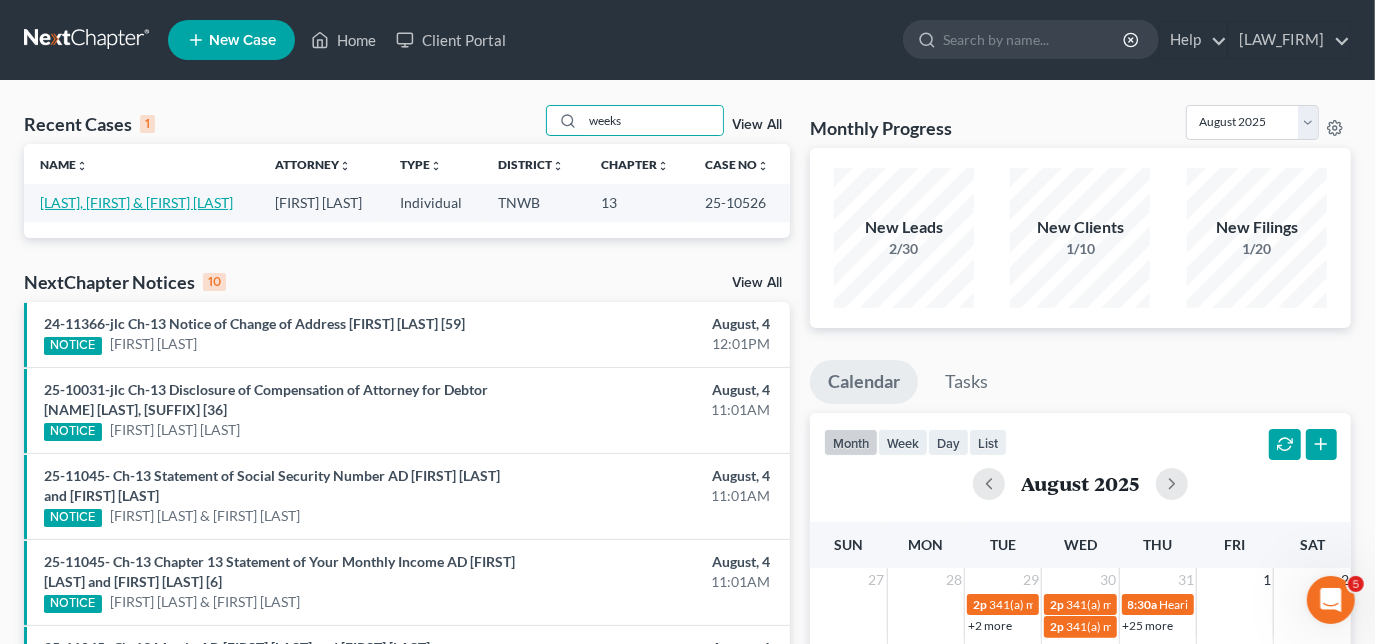click on "[LAST], [FIRST] & [FIRST] [LAST]" at bounding box center [136, 202] 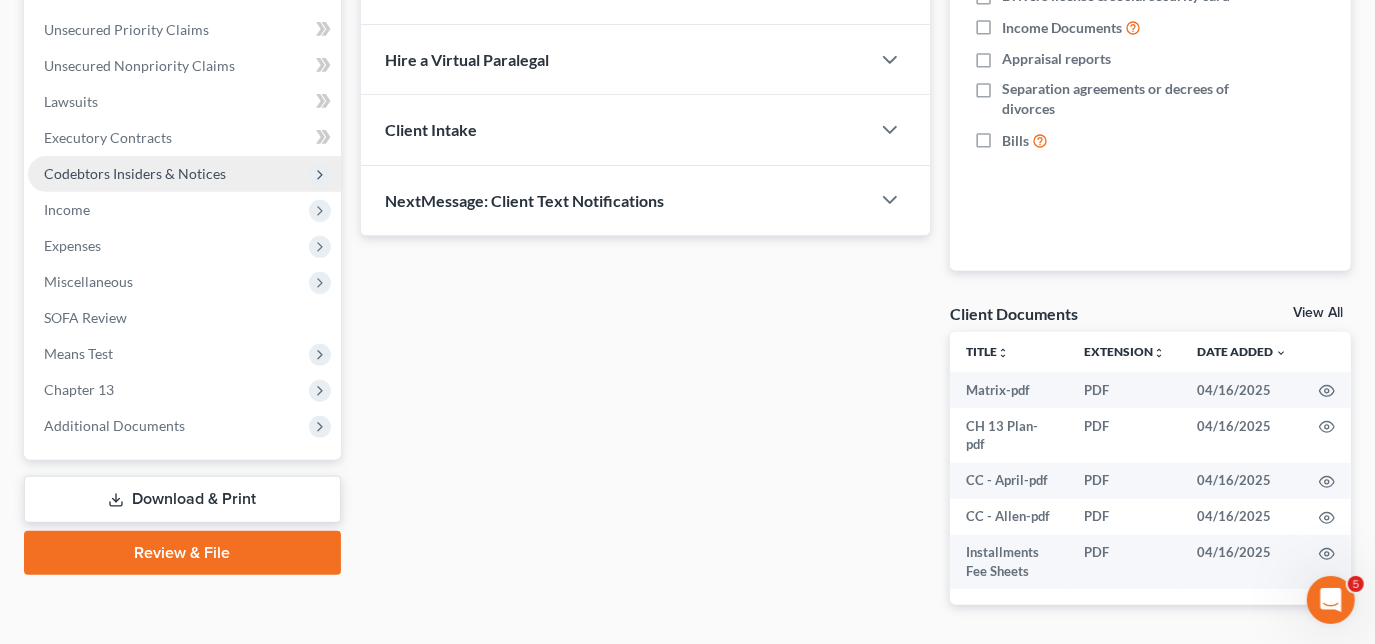 scroll, scrollTop: 454, scrollLeft: 0, axis: vertical 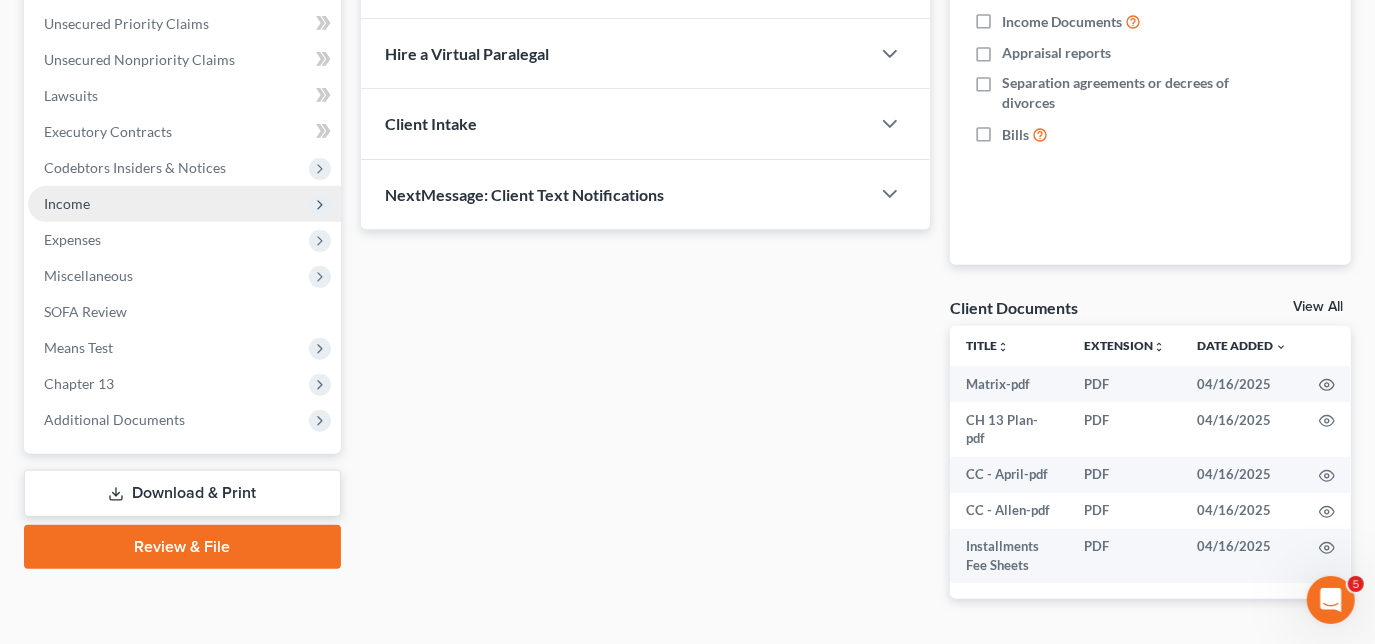 click on "Income" at bounding box center (184, 204) 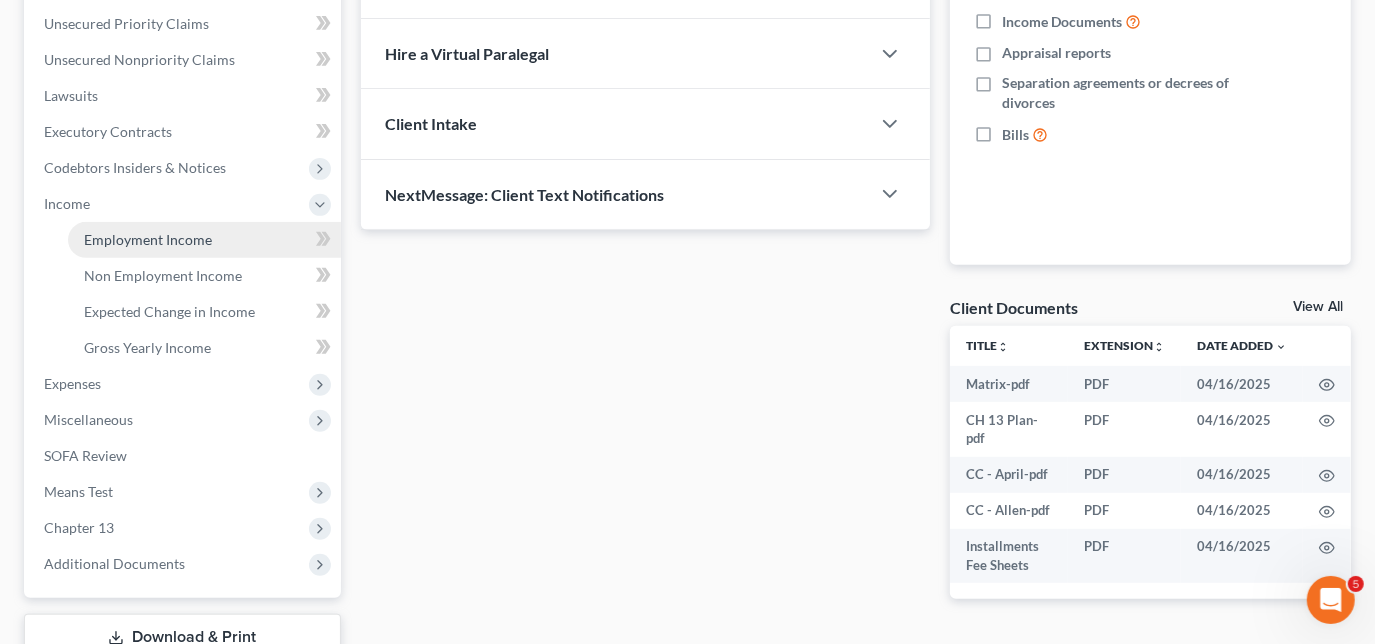 click on "Employment Income" at bounding box center [148, 239] 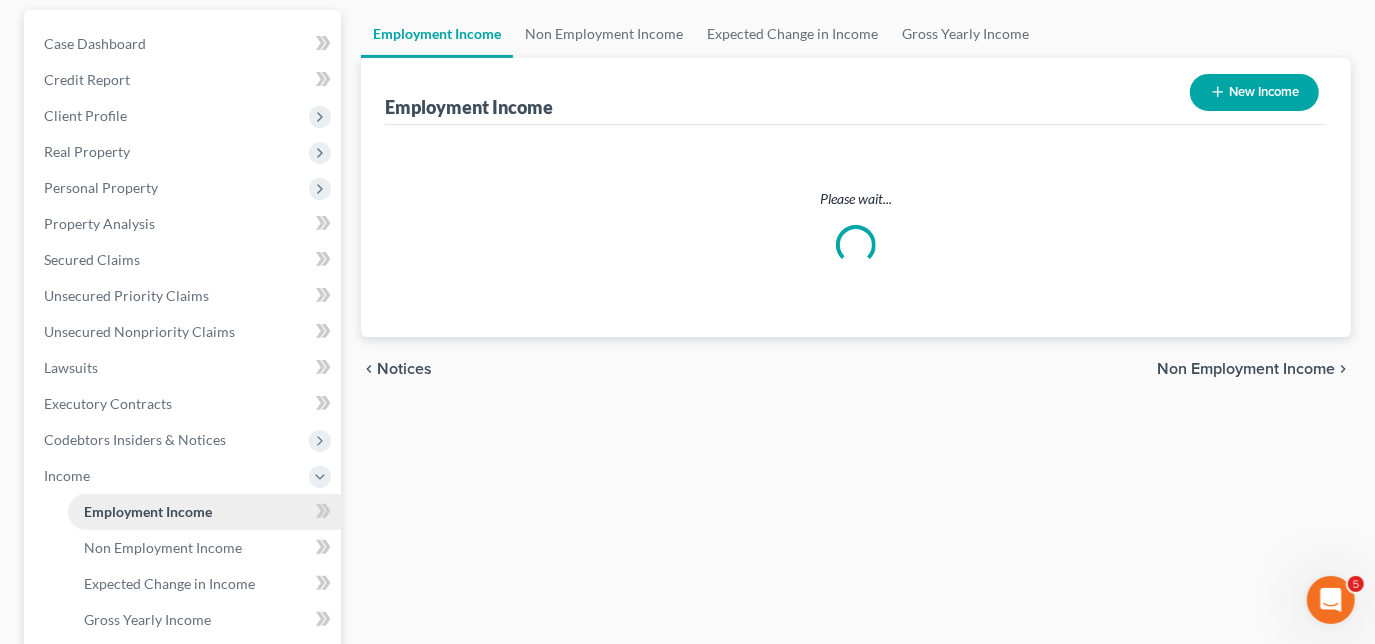 scroll, scrollTop: 0, scrollLeft: 0, axis: both 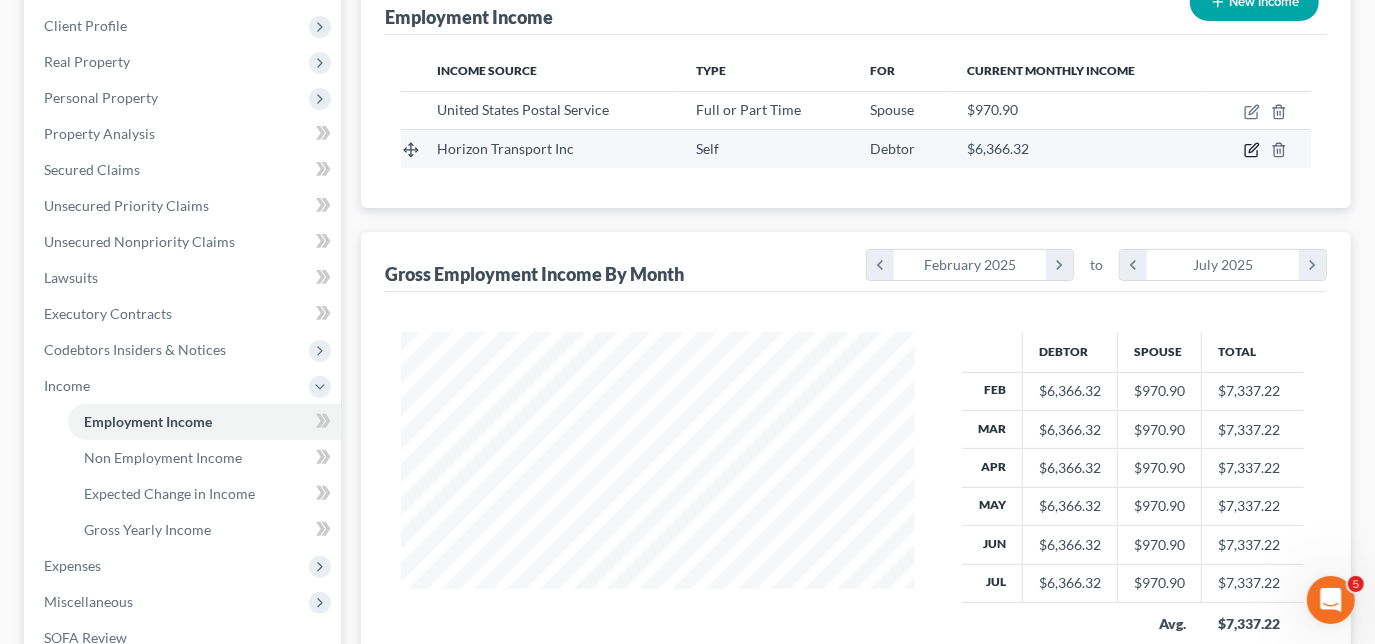 click 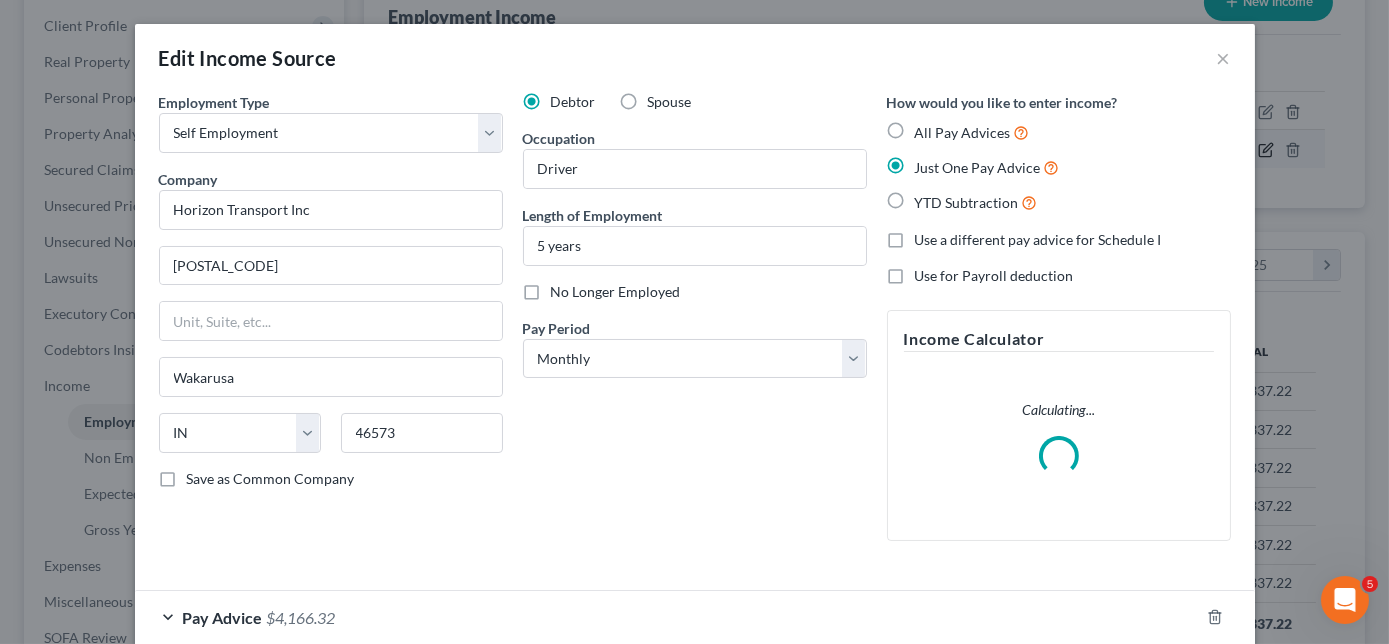 scroll, scrollTop: 999643, scrollLeft: 999439, axis: both 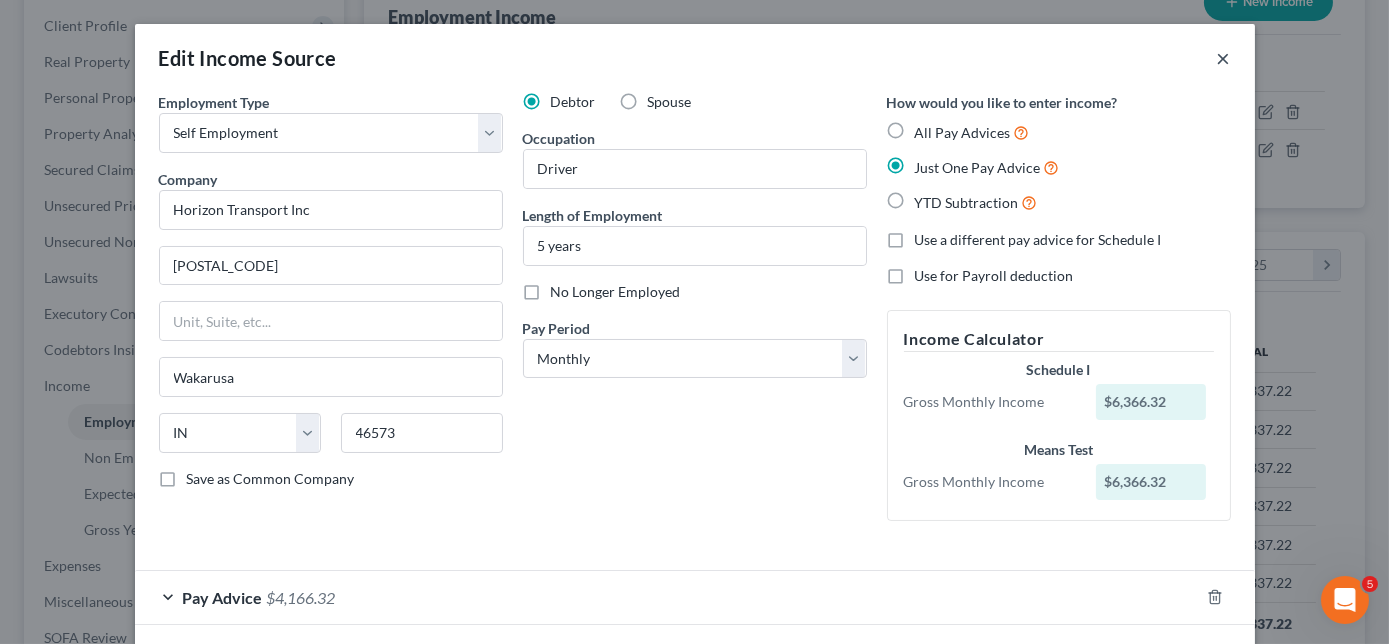 click on "×" at bounding box center [1224, 58] 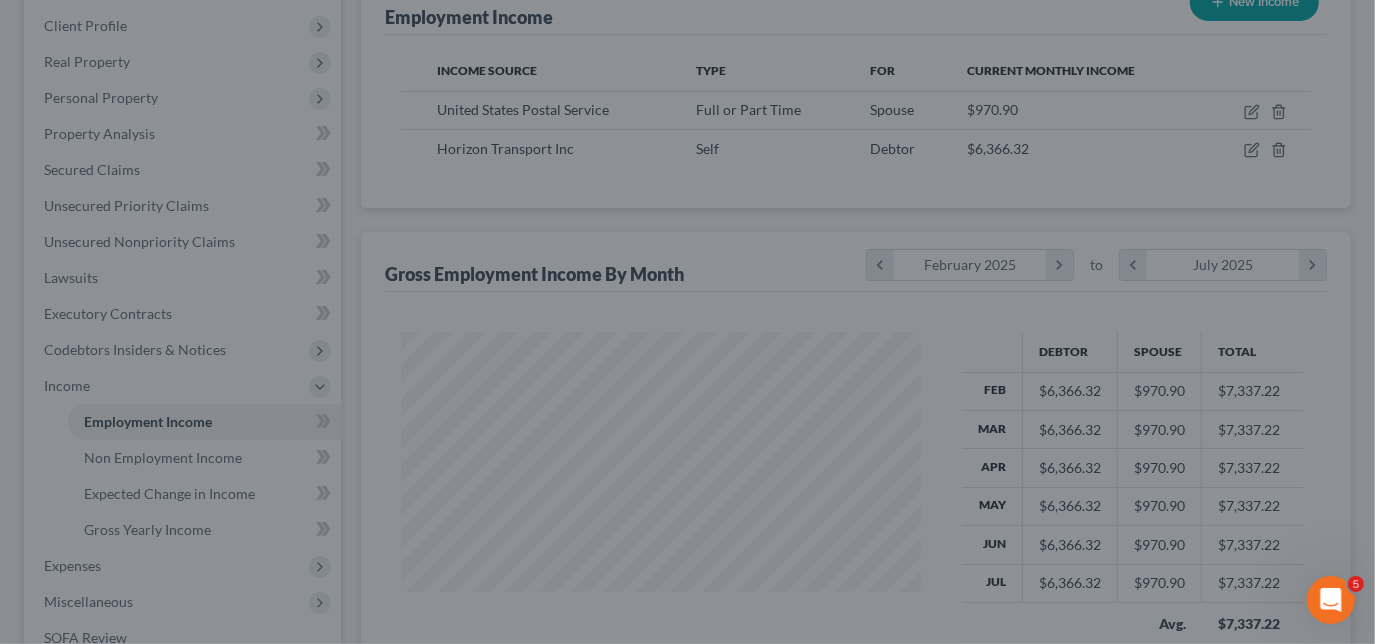 scroll, scrollTop: 356, scrollLeft: 554, axis: both 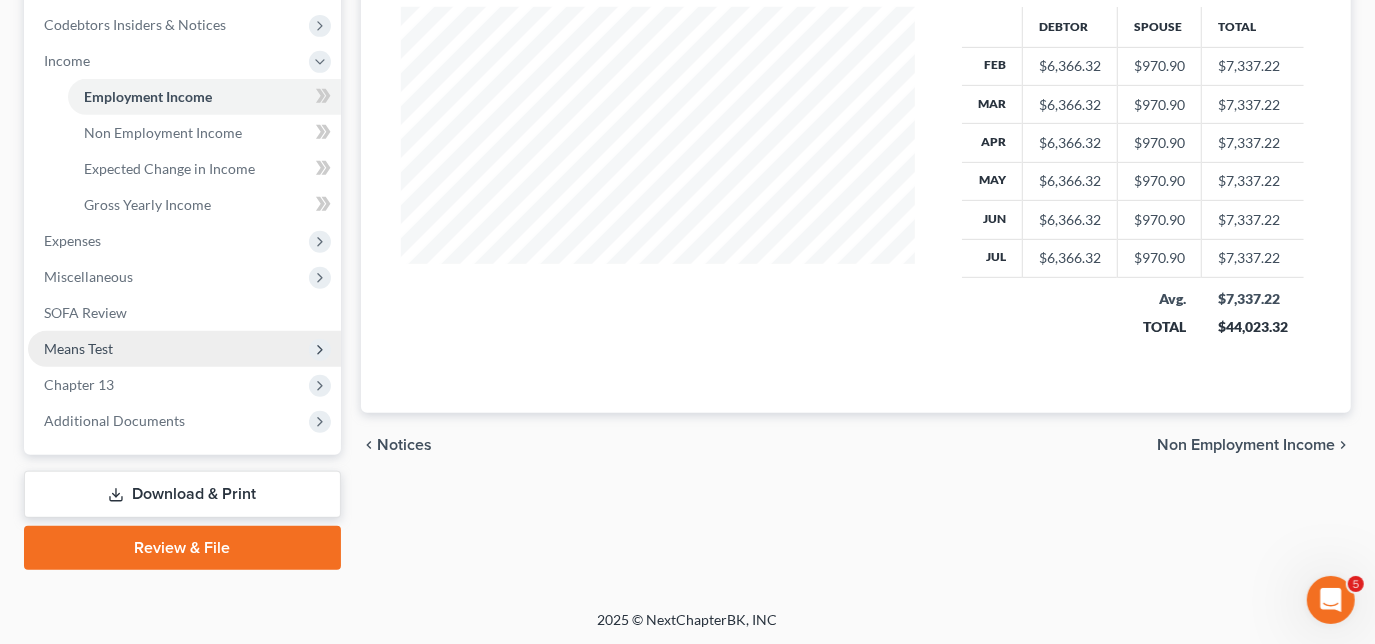 click on "Means Test" at bounding box center [184, 349] 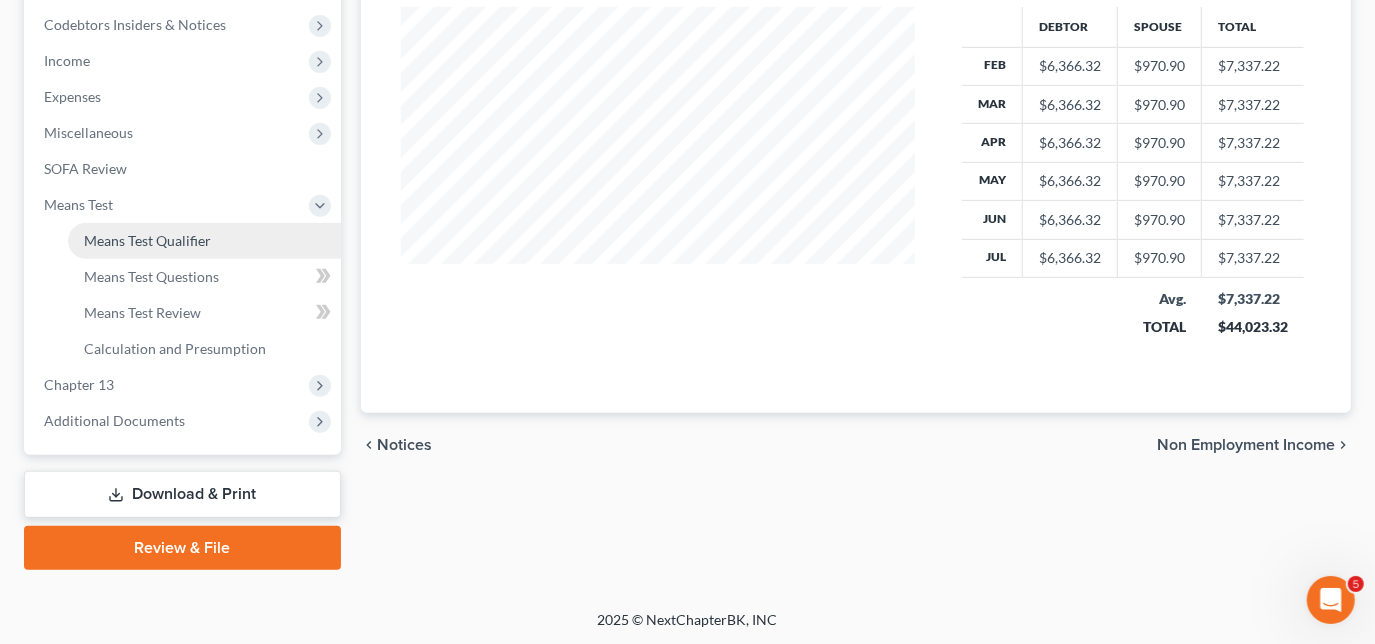click on "Means Test Qualifier" at bounding box center (204, 241) 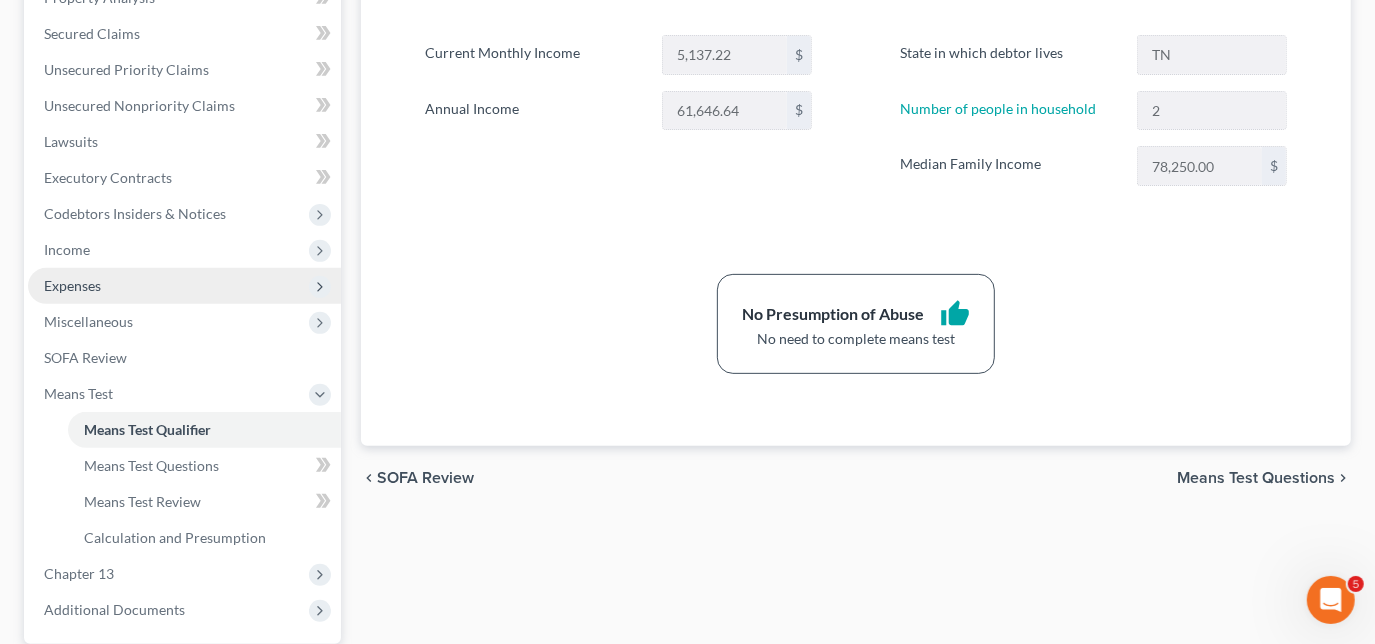 scroll, scrollTop: 454, scrollLeft: 0, axis: vertical 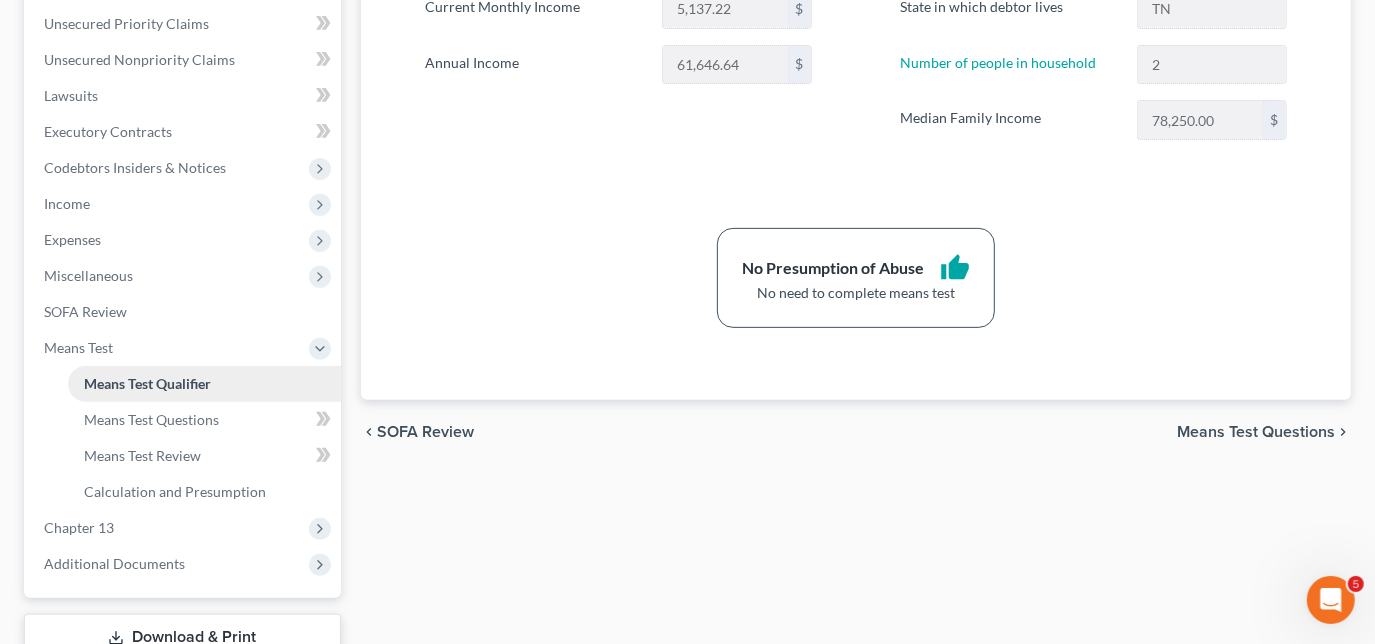click on "Means Test Qualifier" at bounding box center [147, 383] 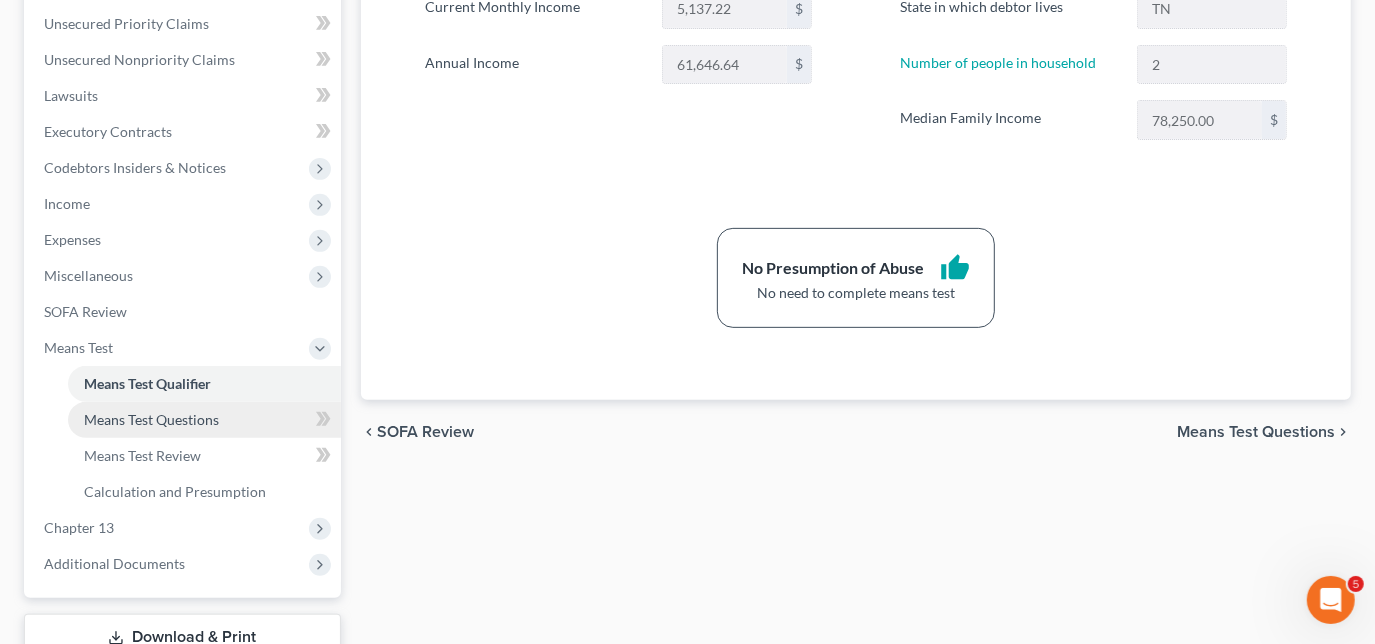 click on "Means Test Questions" at bounding box center [151, 419] 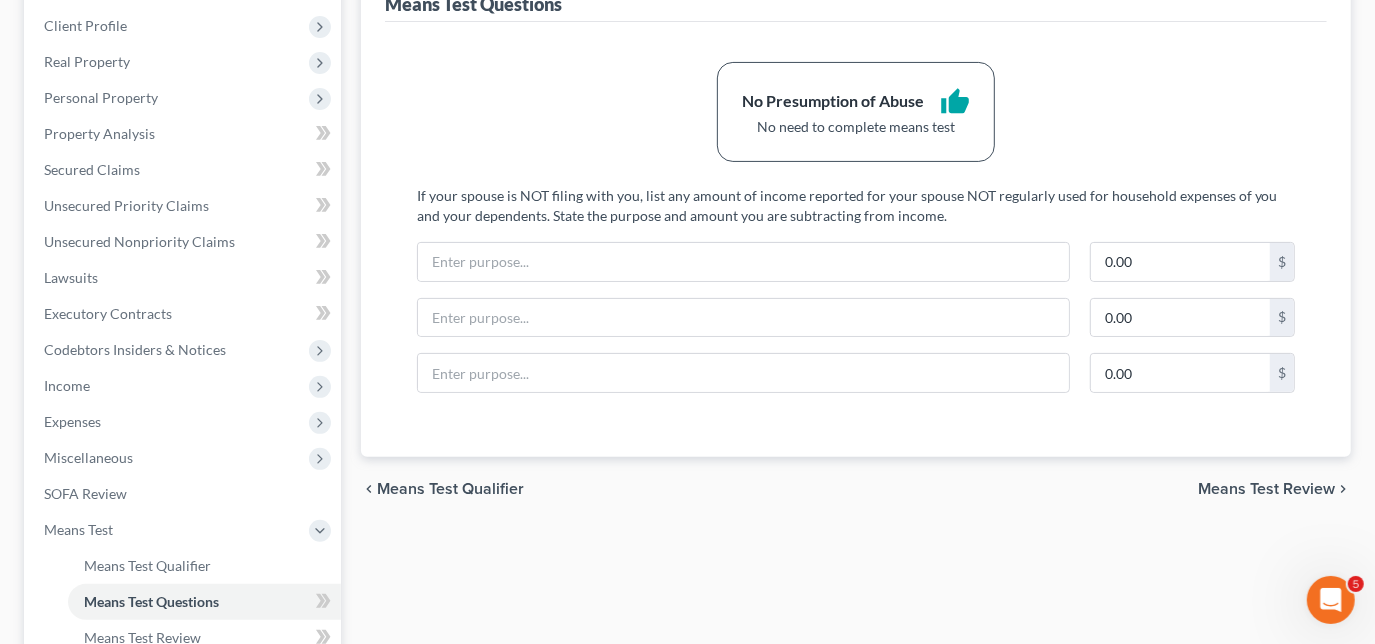 scroll, scrollTop: 181, scrollLeft: 0, axis: vertical 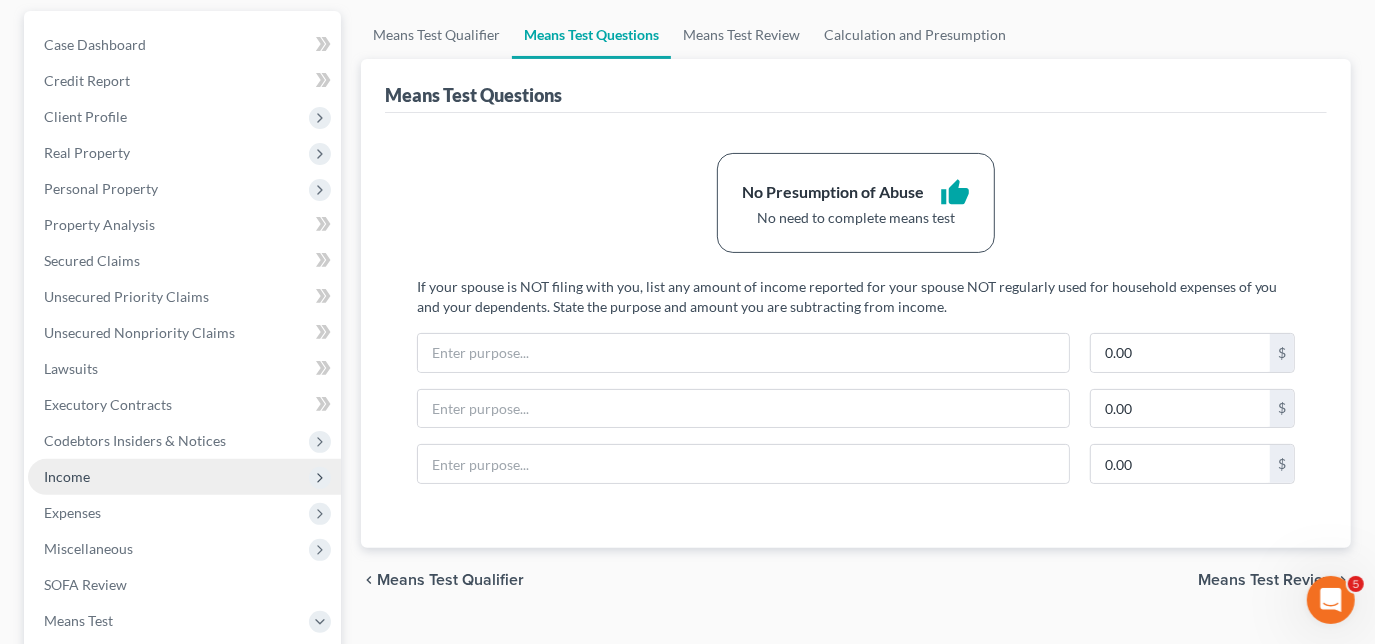 click on "Income" at bounding box center [67, 476] 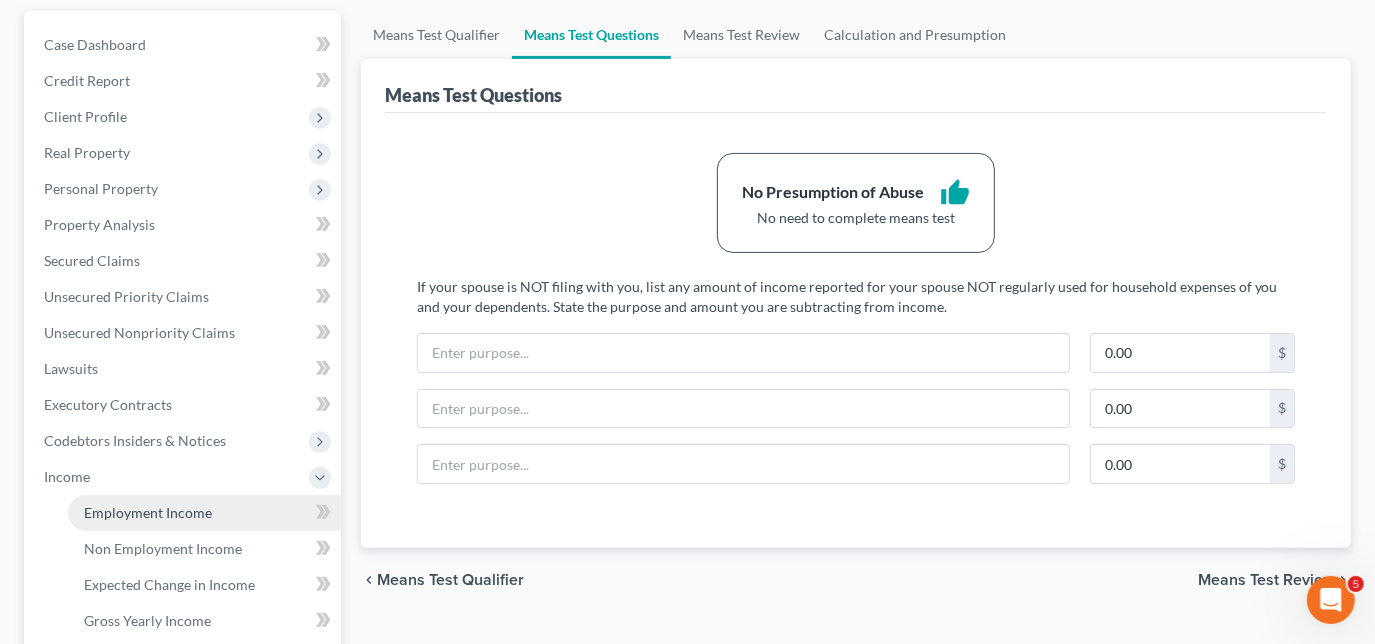 click on "Employment Income" at bounding box center (148, 512) 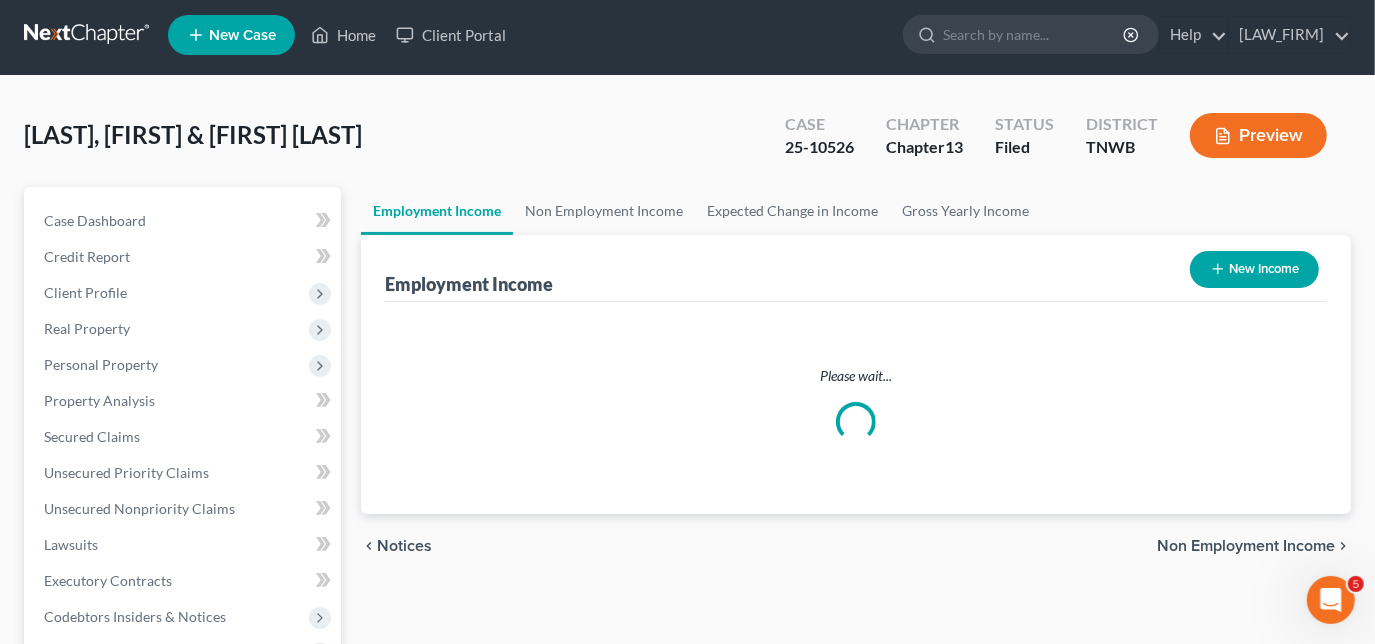 scroll, scrollTop: 0, scrollLeft: 0, axis: both 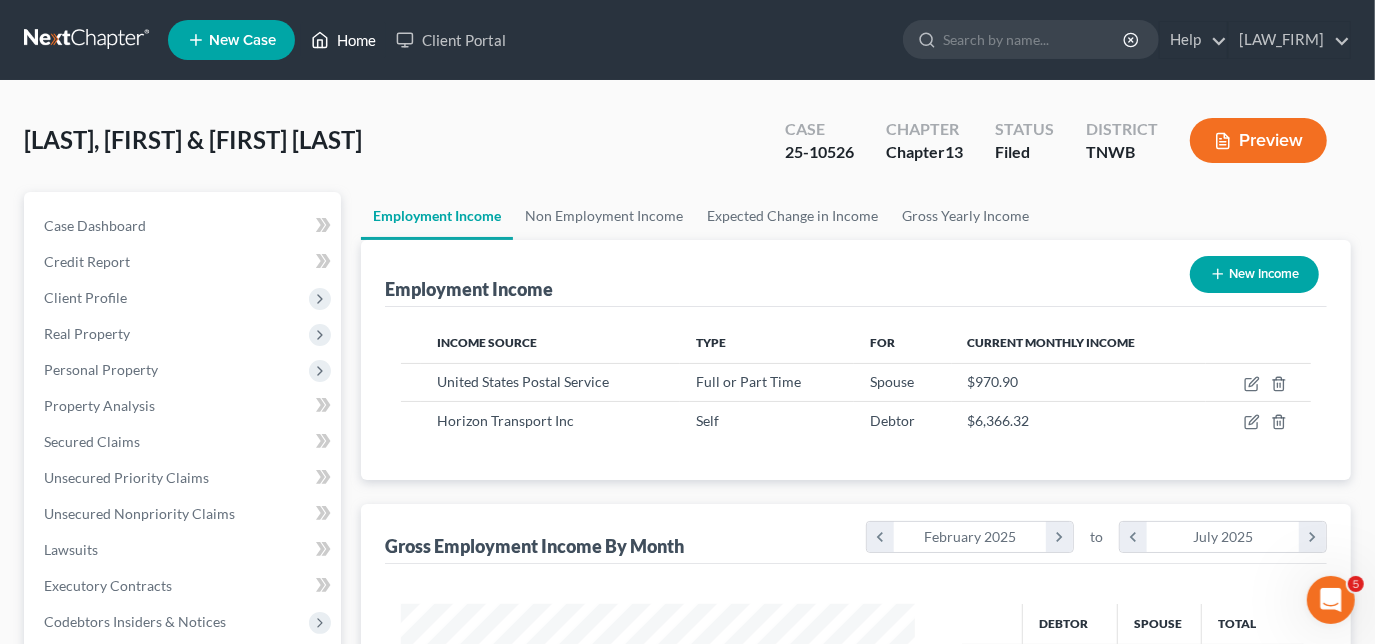 click on "Home" at bounding box center [343, 40] 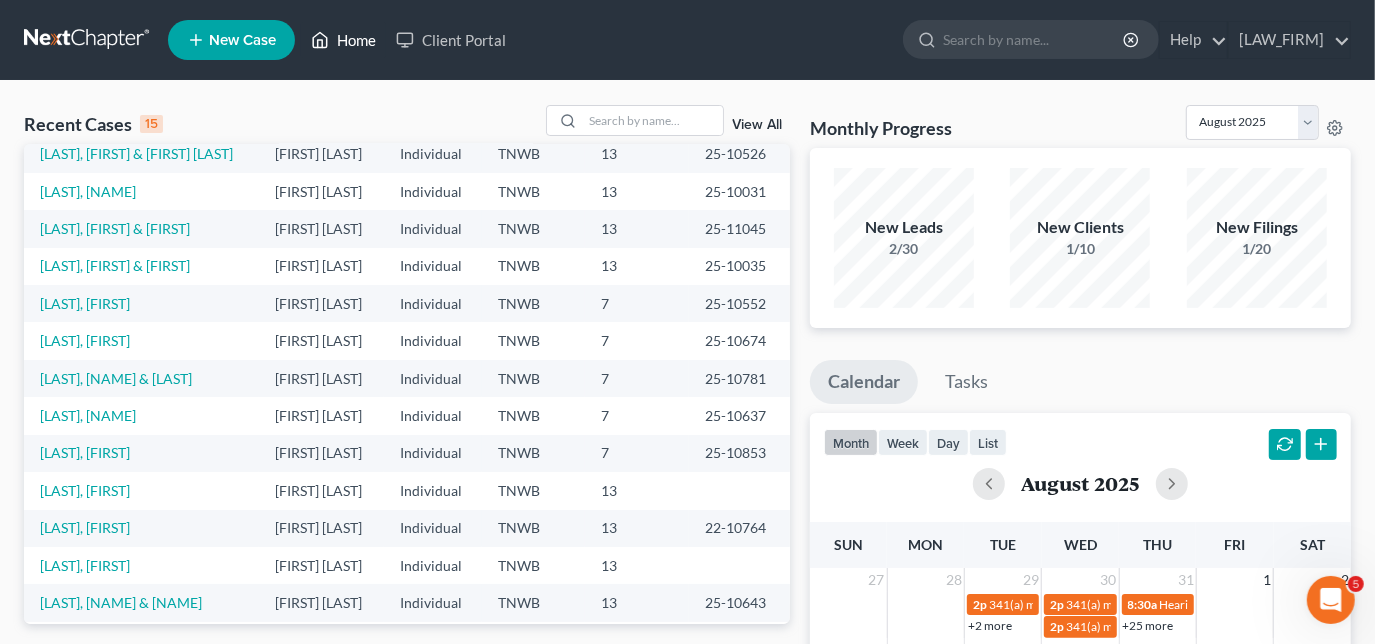 scroll, scrollTop: 90, scrollLeft: 0, axis: vertical 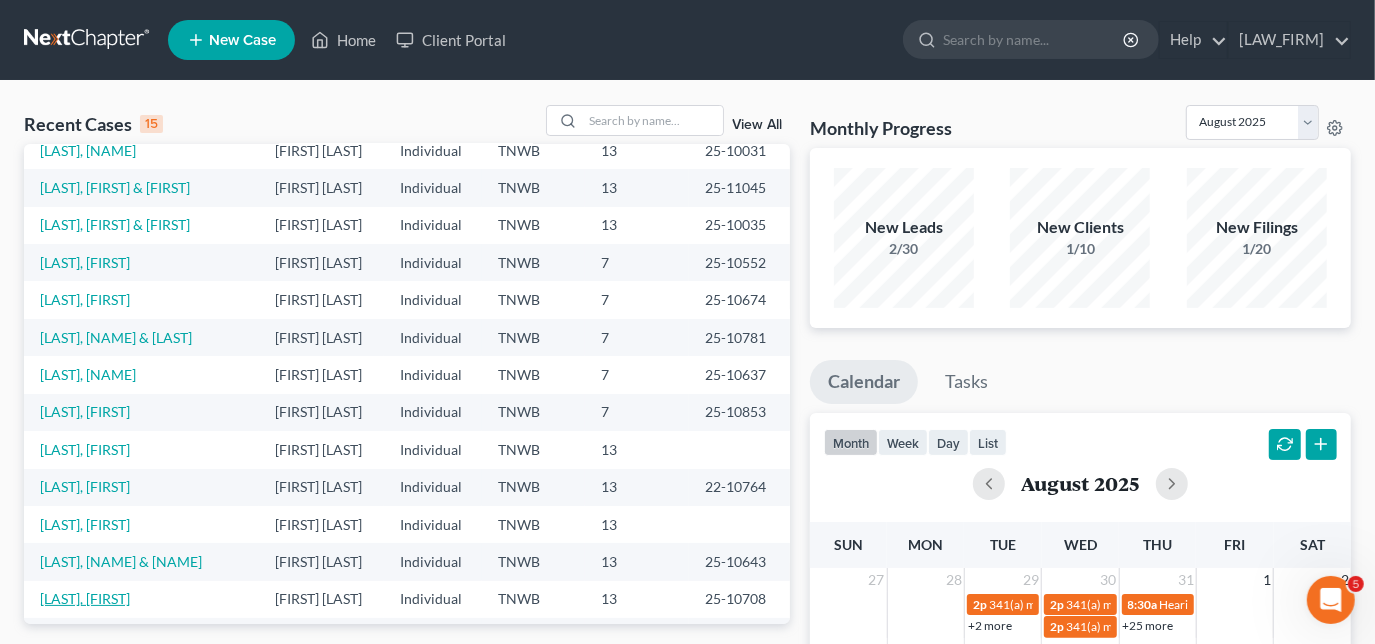 click on "[LAST], [FIRST]" at bounding box center [85, 598] 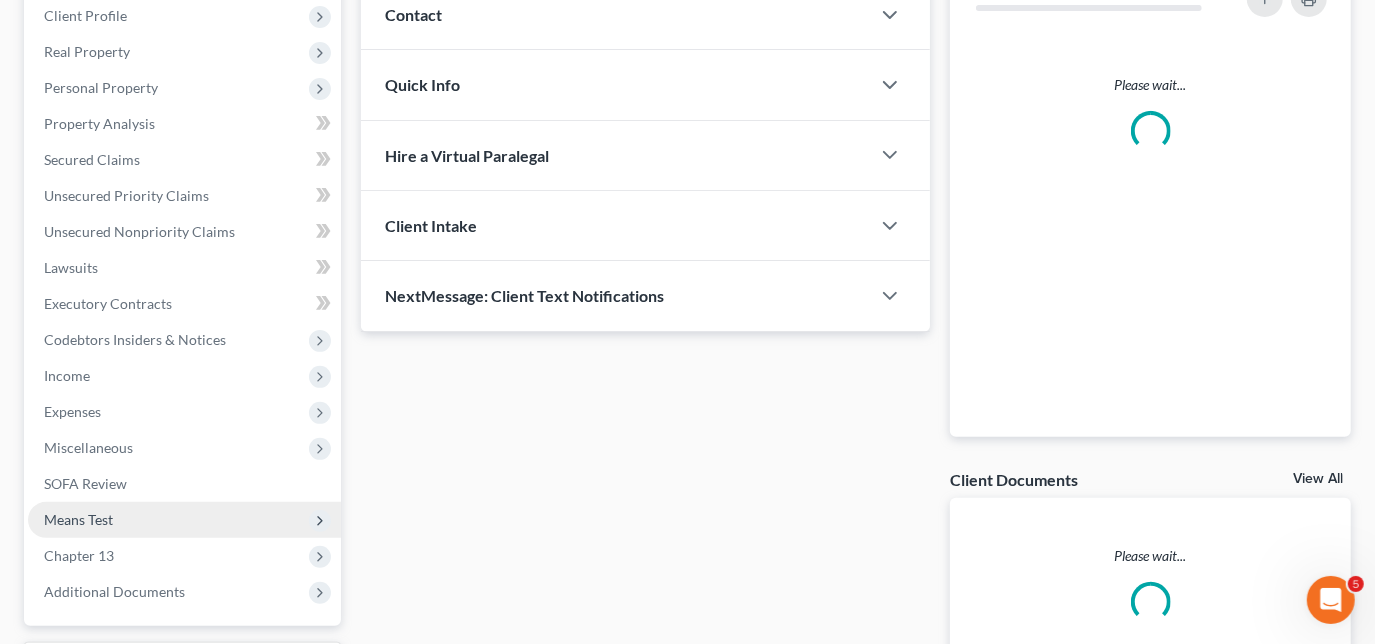 scroll, scrollTop: 453, scrollLeft: 0, axis: vertical 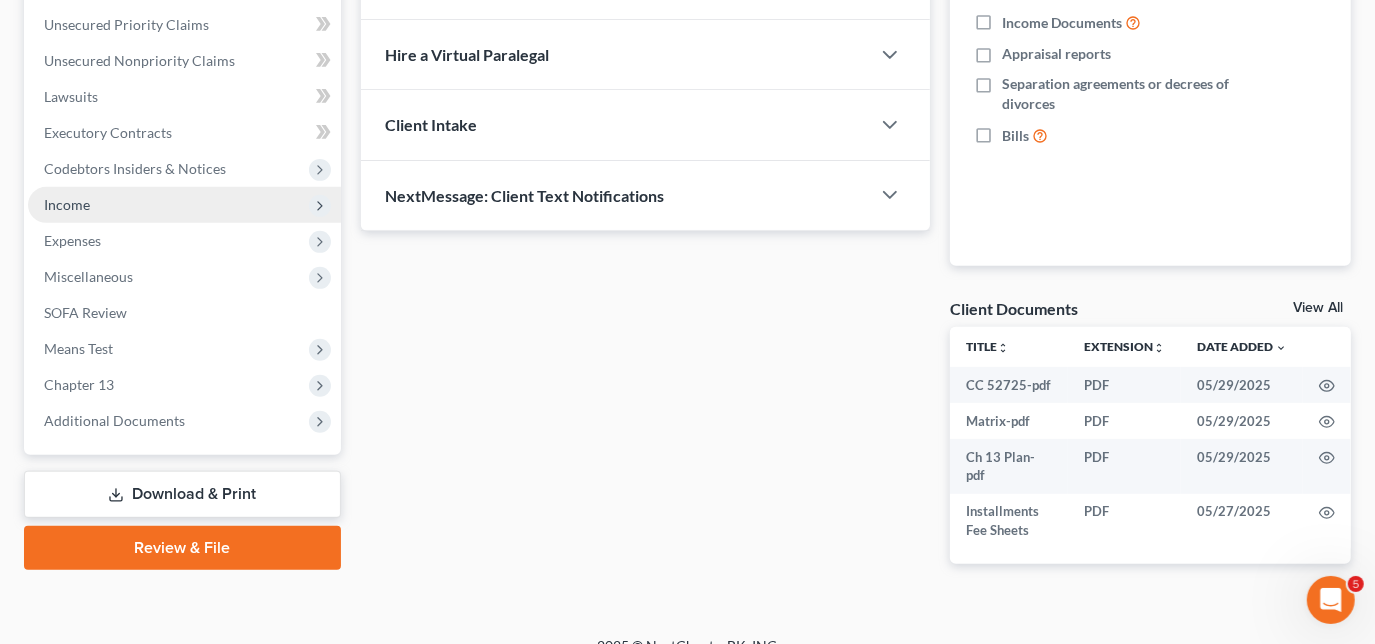 click on "Income" at bounding box center [184, 205] 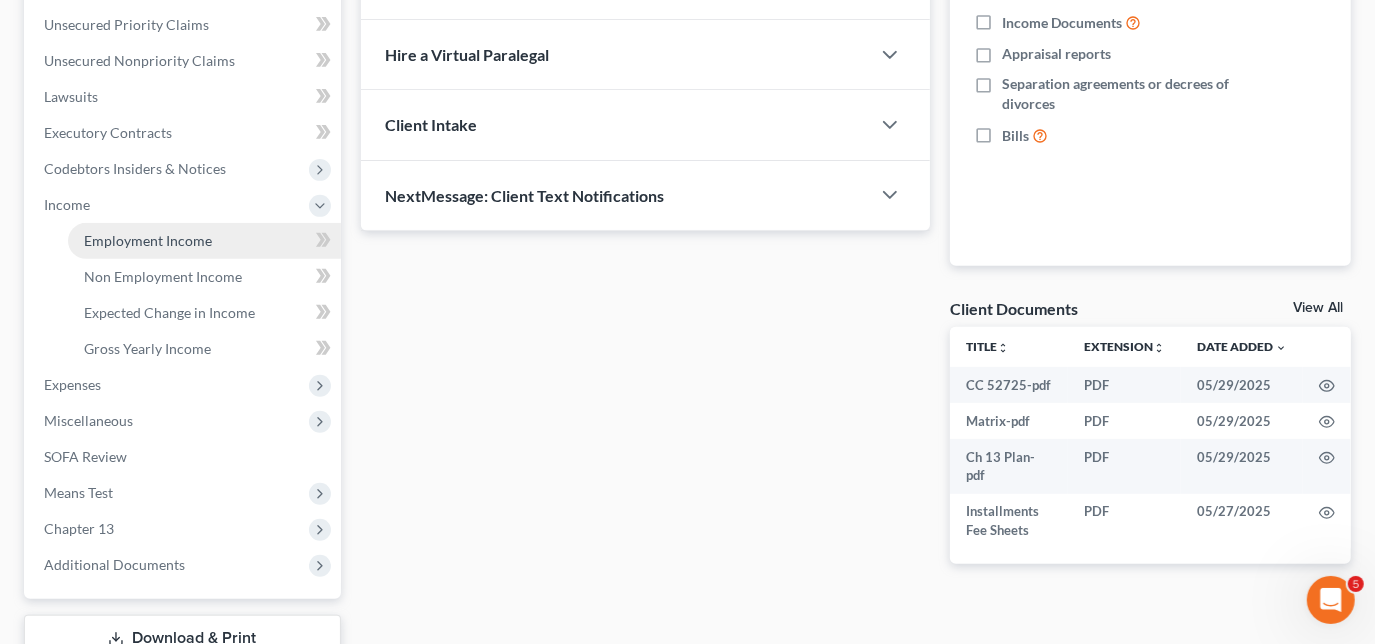 click on "Employment Income" at bounding box center [148, 240] 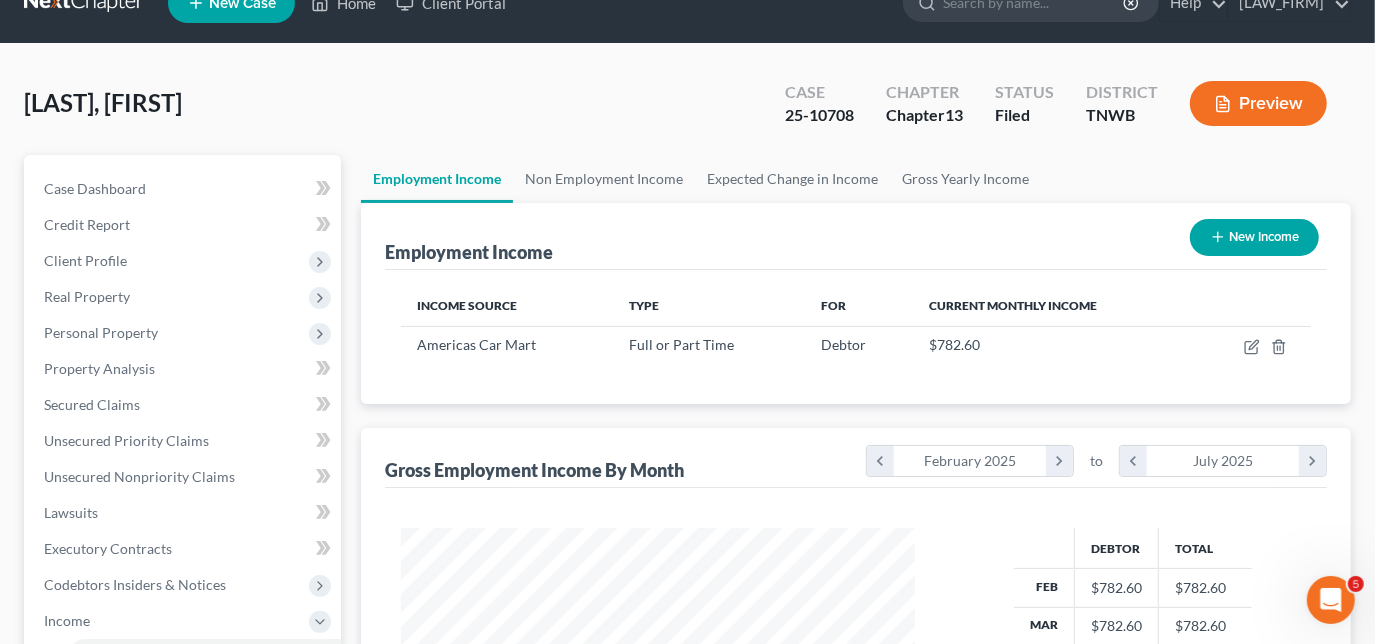 scroll, scrollTop: 0, scrollLeft: 0, axis: both 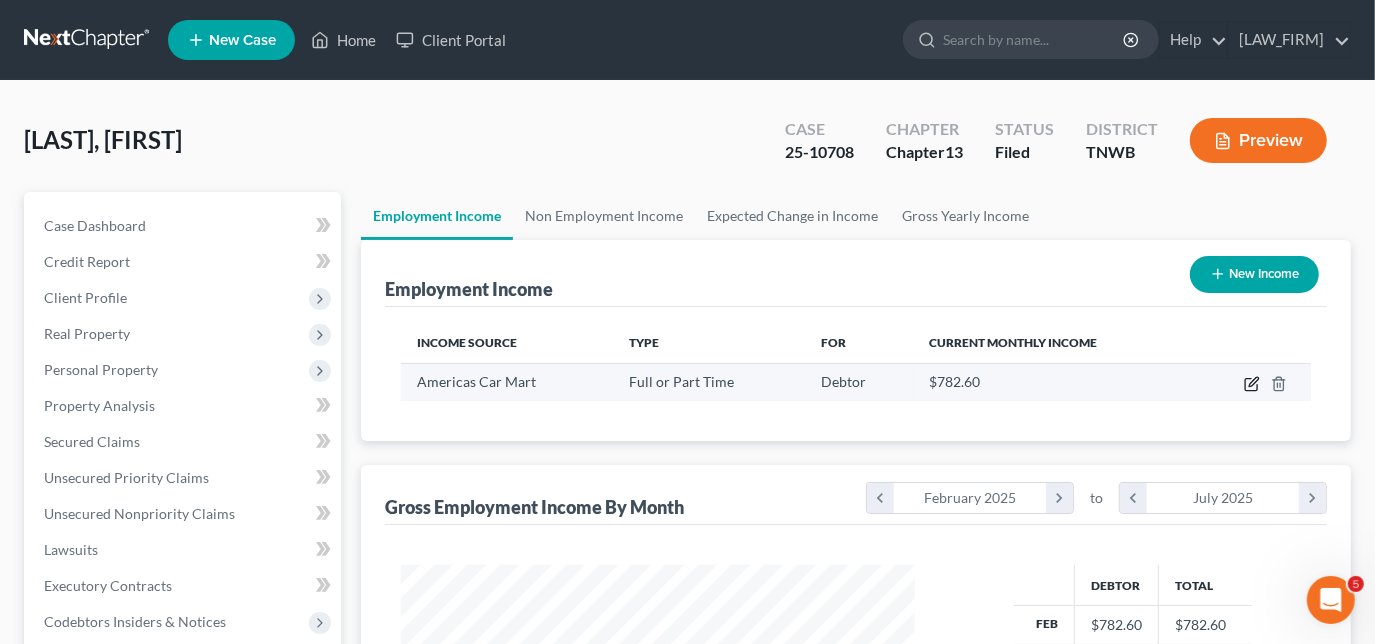 click 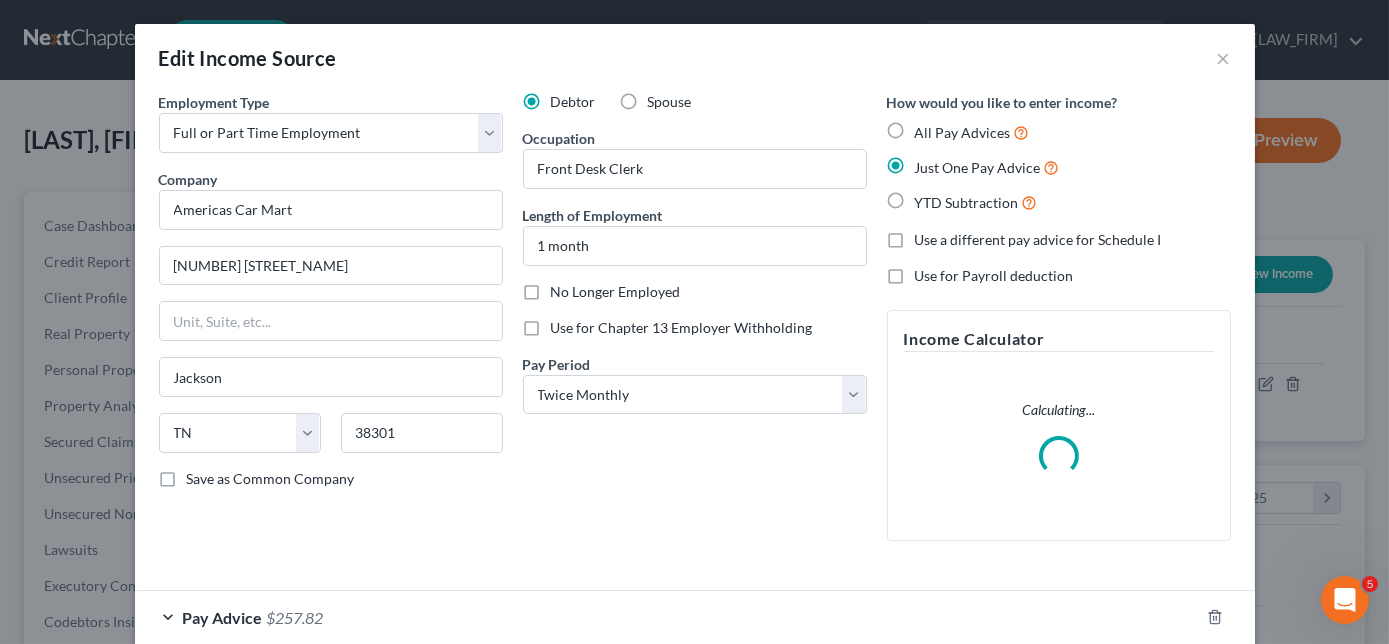 scroll, scrollTop: 999643, scrollLeft: 999439, axis: both 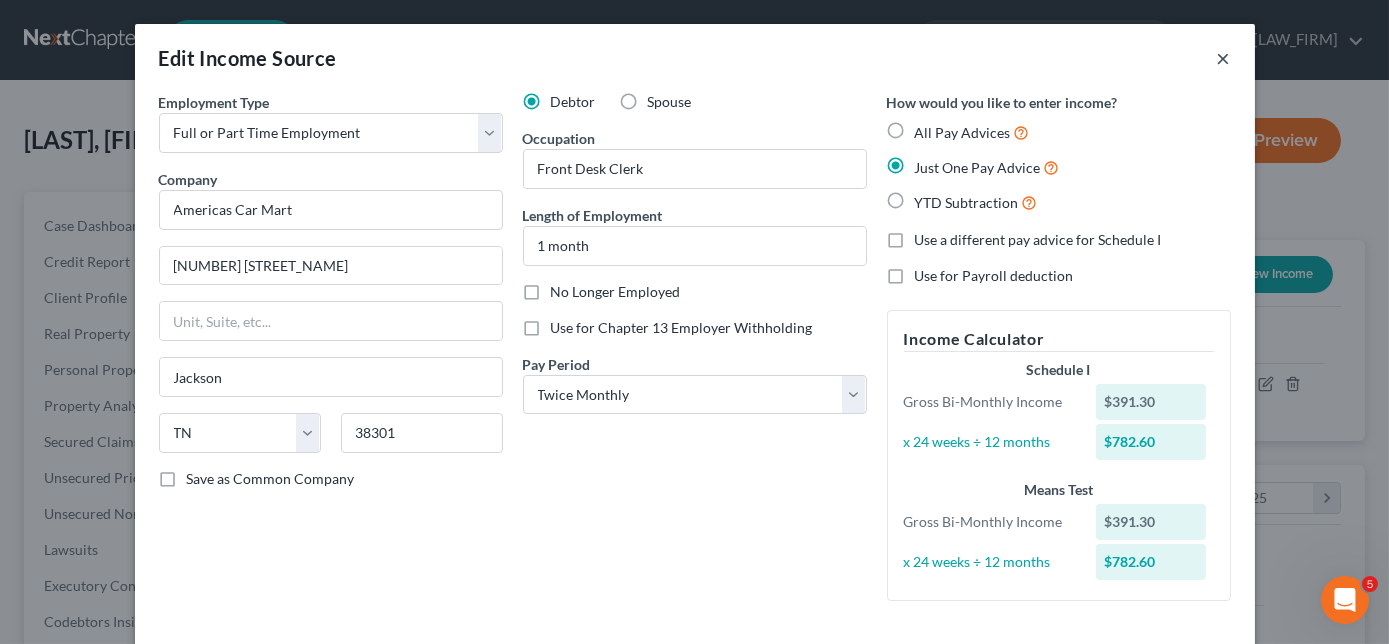 click on "×" at bounding box center (1224, 58) 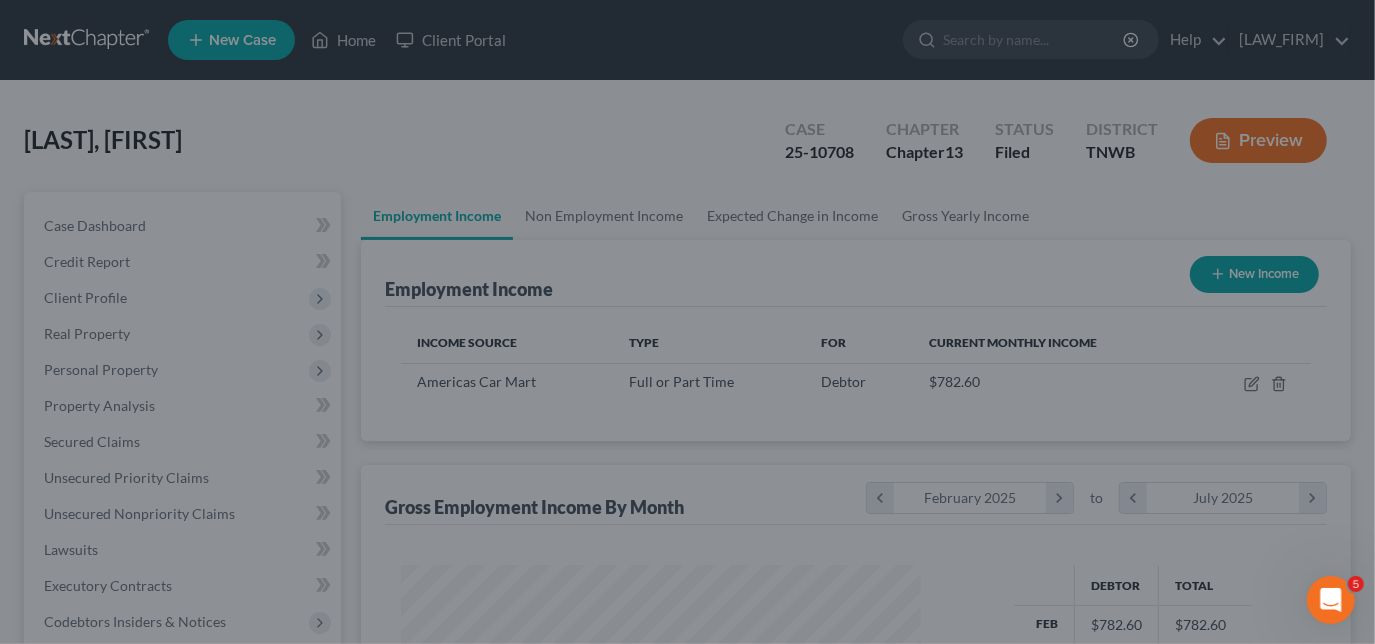 scroll, scrollTop: 356, scrollLeft: 554, axis: both 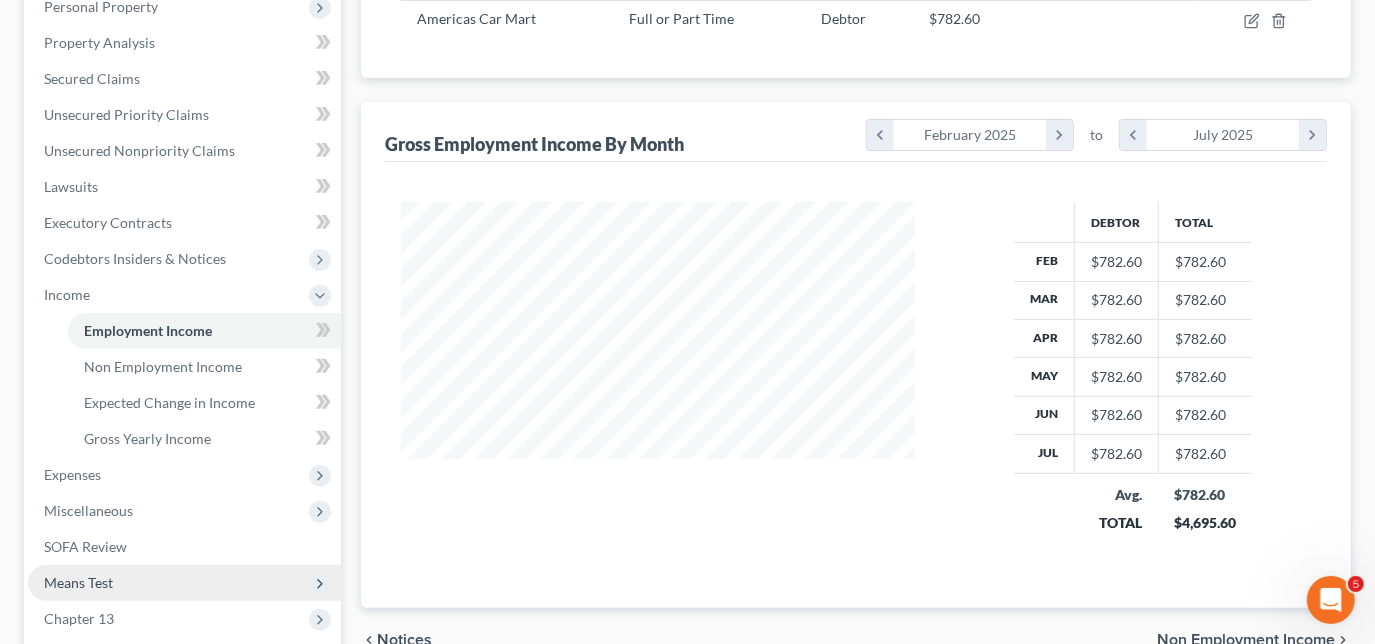 click on "Means Test" at bounding box center (184, 583) 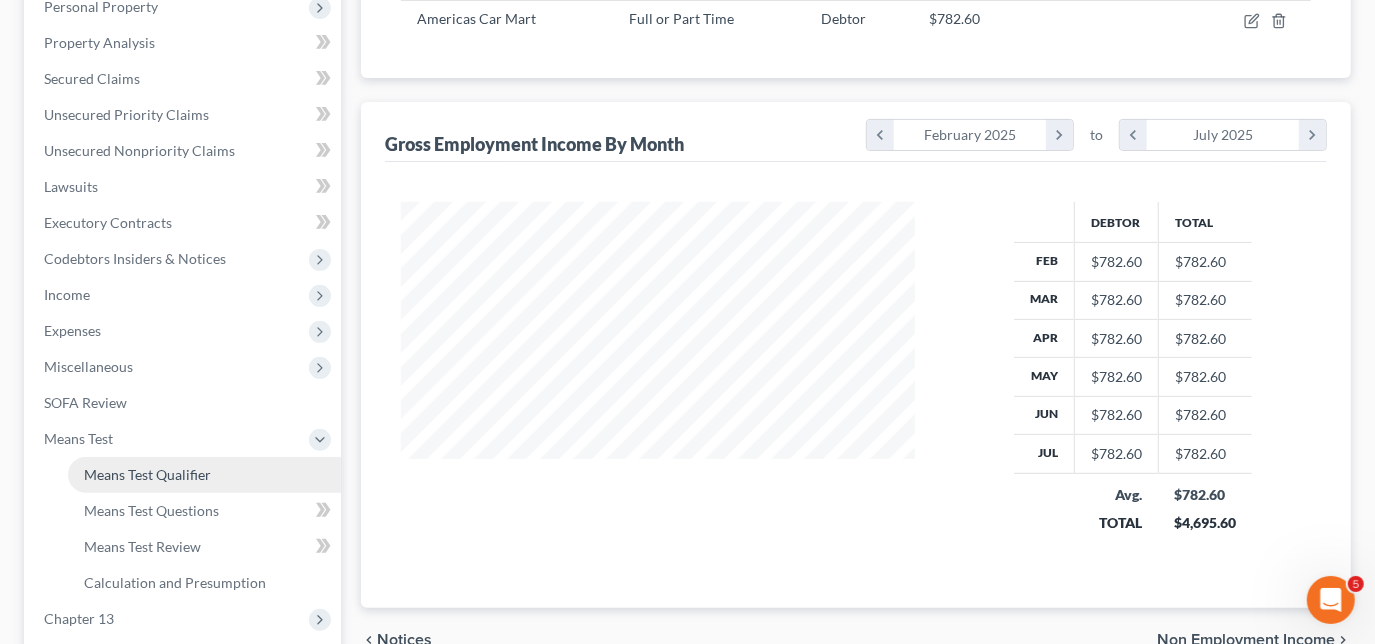 click on "Means Test Qualifier" at bounding box center (147, 474) 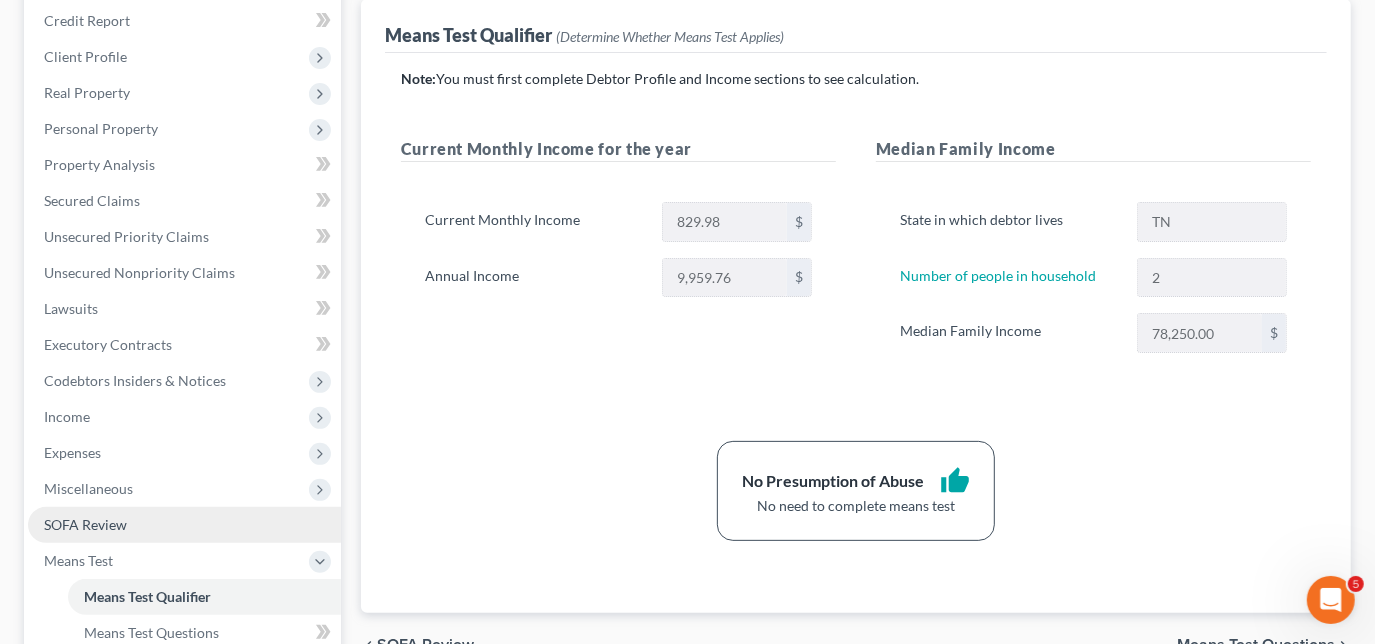 scroll, scrollTop: 272, scrollLeft: 0, axis: vertical 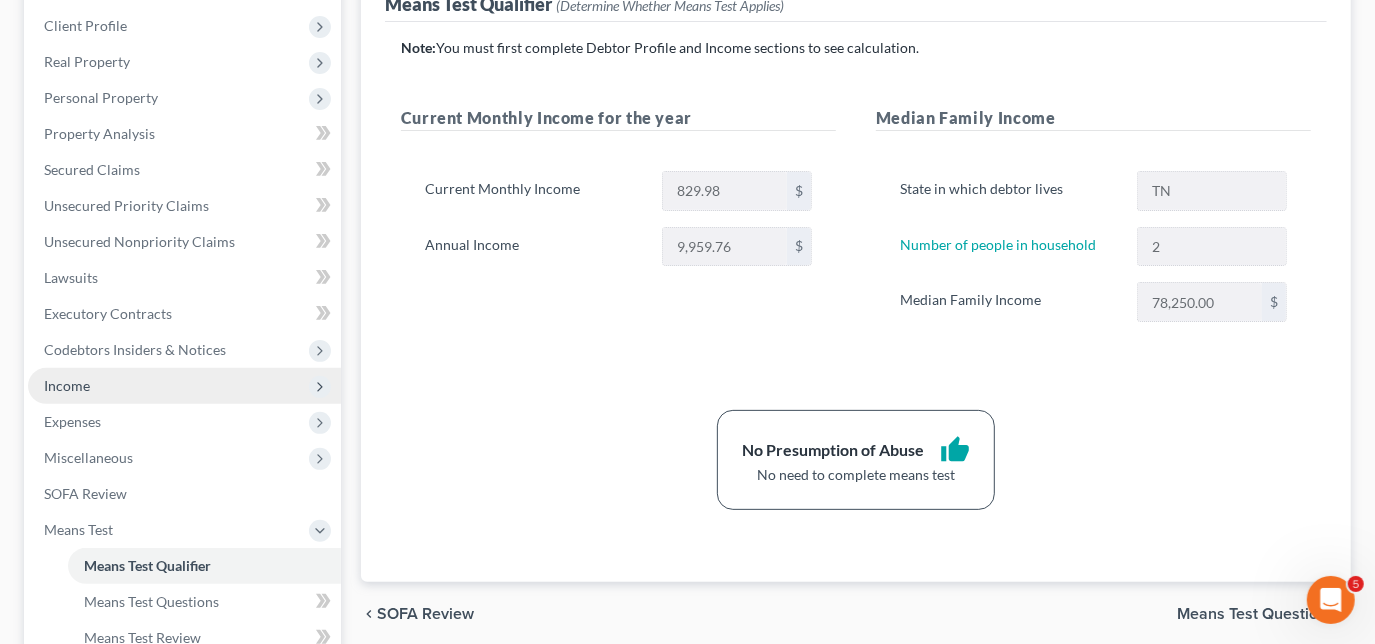 click on "Income" at bounding box center [184, 386] 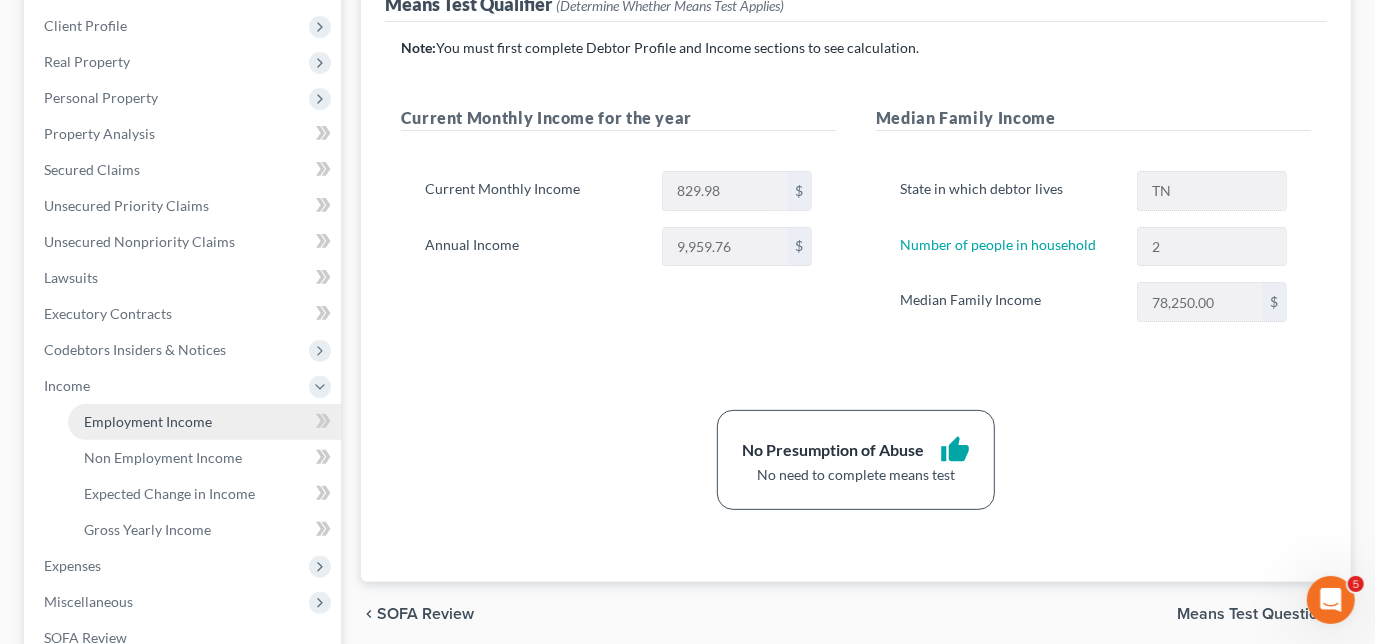 click on "Employment Income" at bounding box center (204, 422) 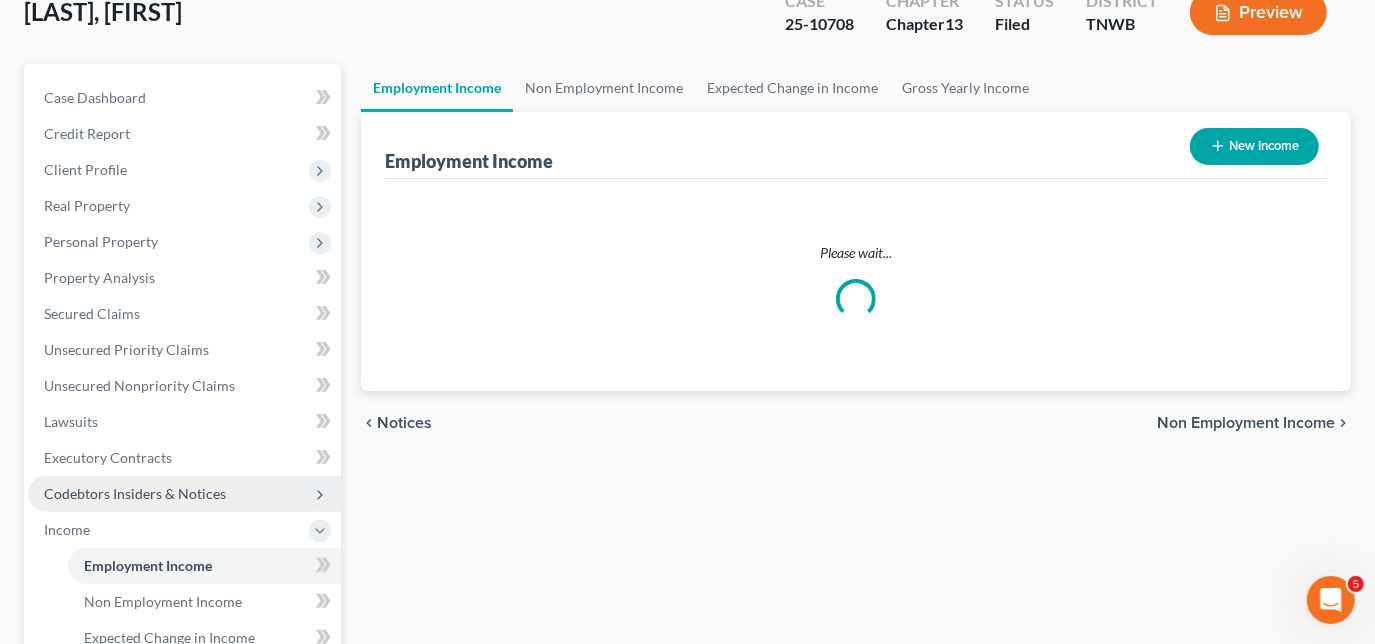 scroll, scrollTop: 0, scrollLeft: 0, axis: both 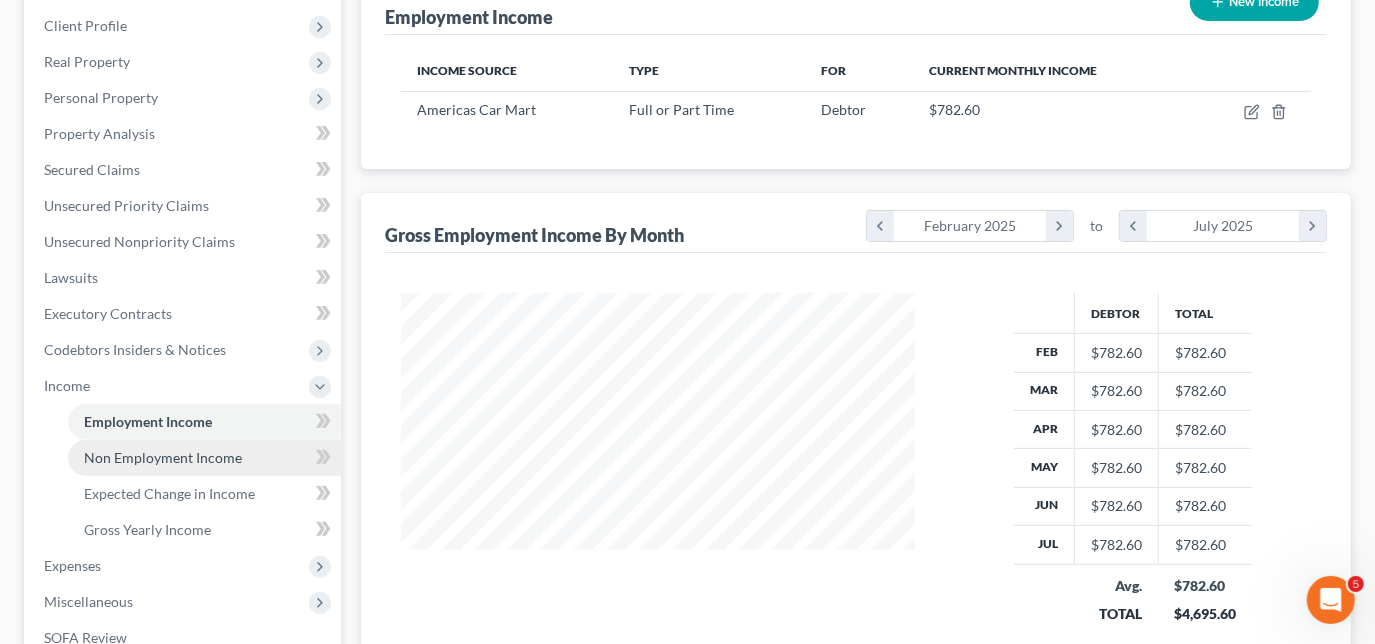 click on "Non Employment Income" at bounding box center (163, 457) 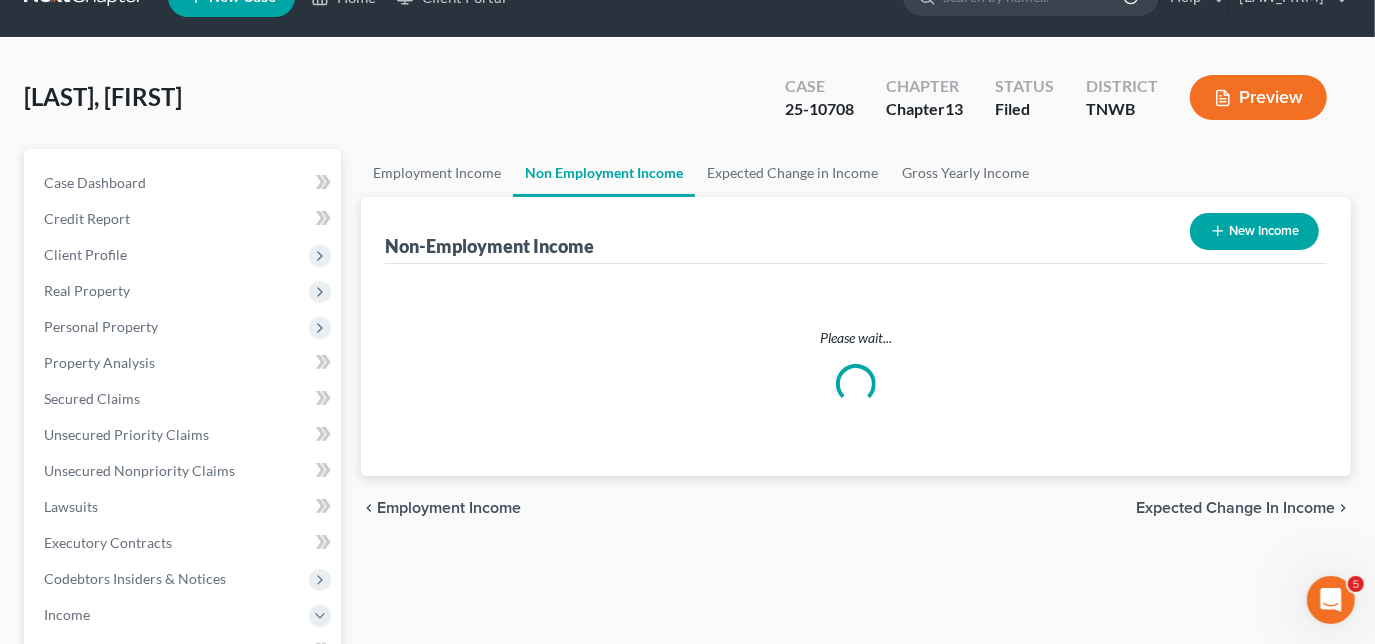 scroll, scrollTop: 0, scrollLeft: 0, axis: both 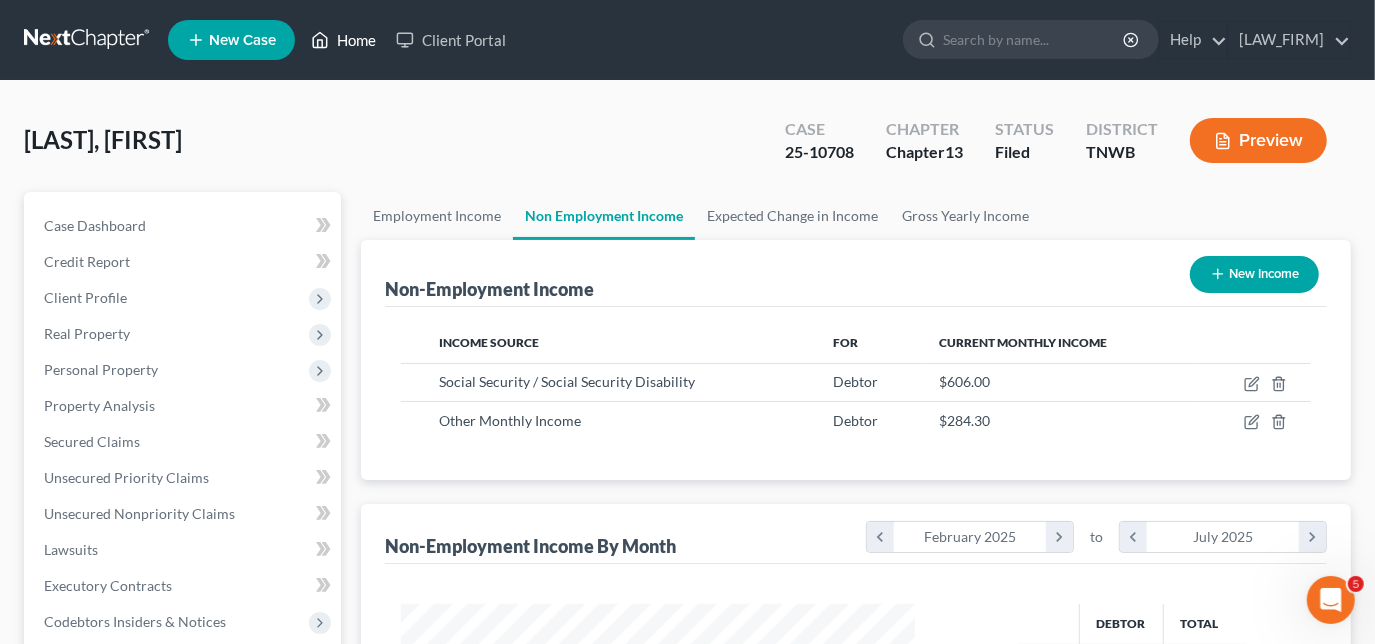 click 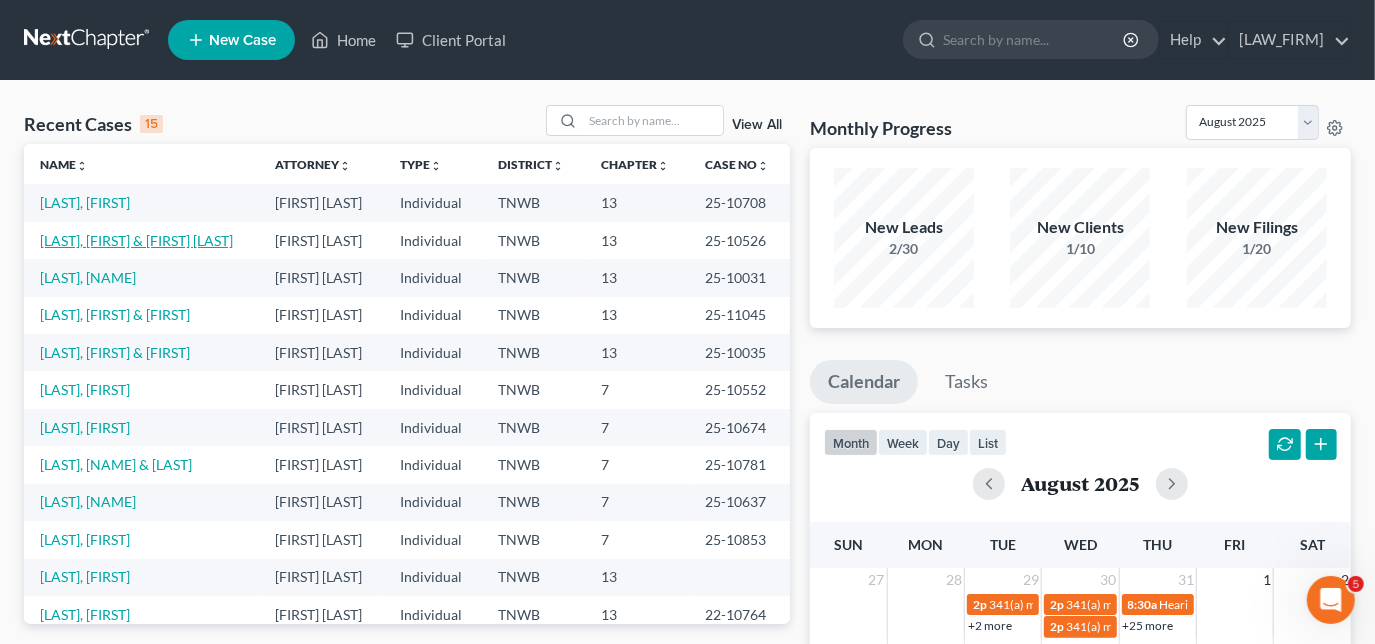 click on "[LAST], [FIRST] & [FIRST] [LAST]" at bounding box center (136, 240) 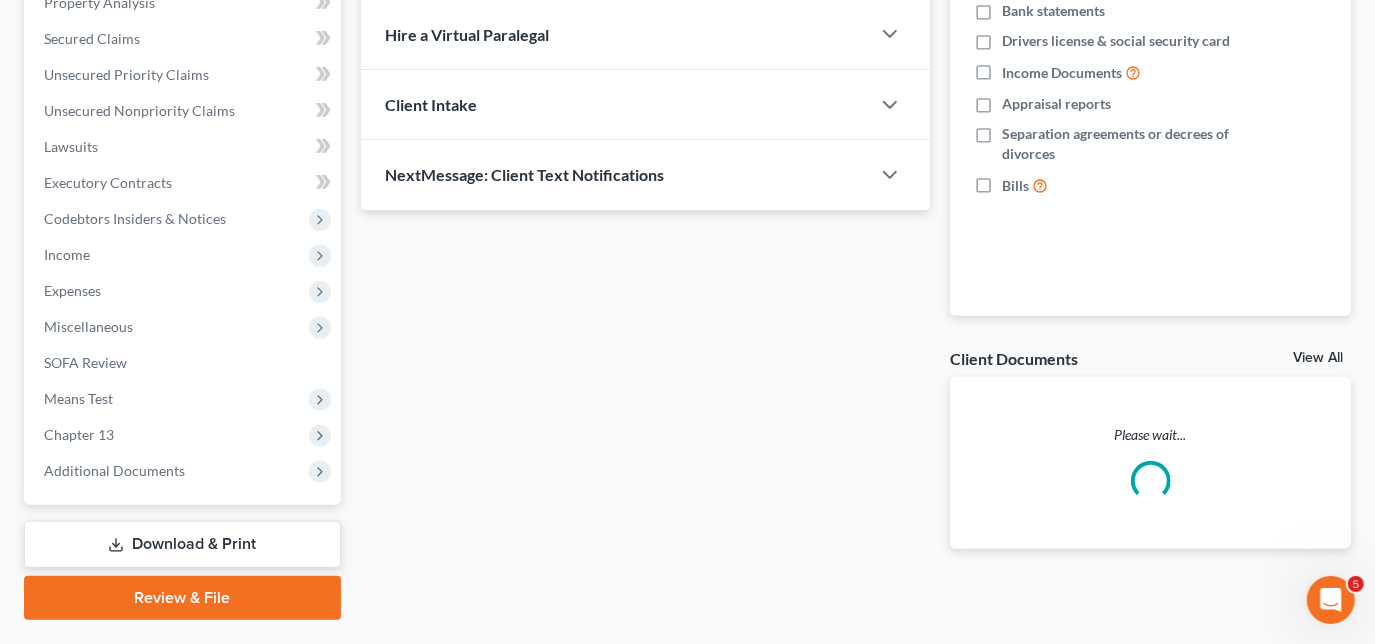 scroll, scrollTop: 453, scrollLeft: 0, axis: vertical 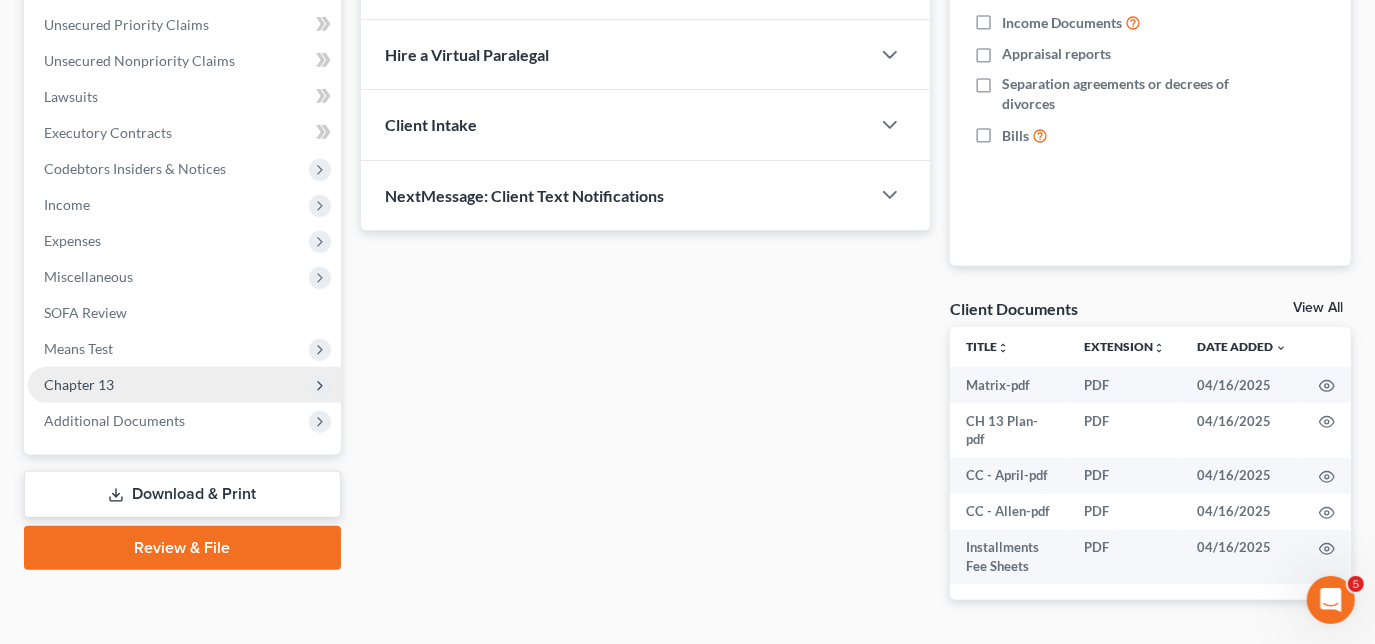 click on "Chapter 13" at bounding box center (79, 384) 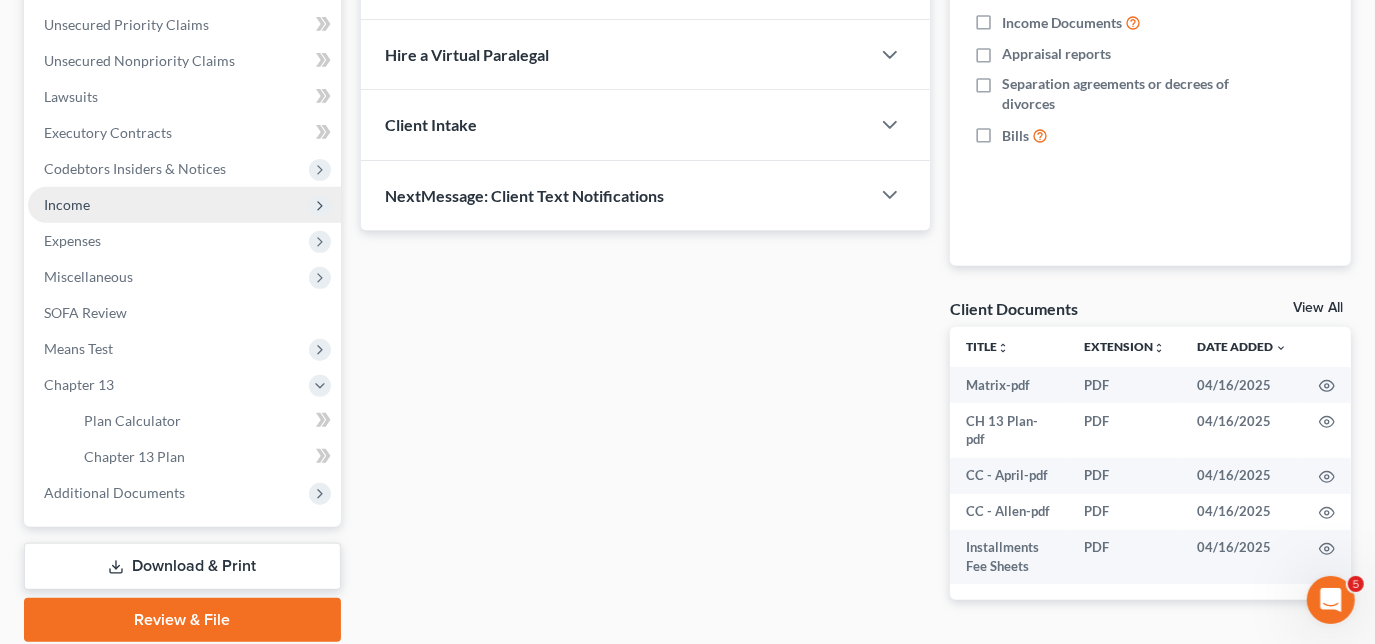 click on "Income" at bounding box center (67, 204) 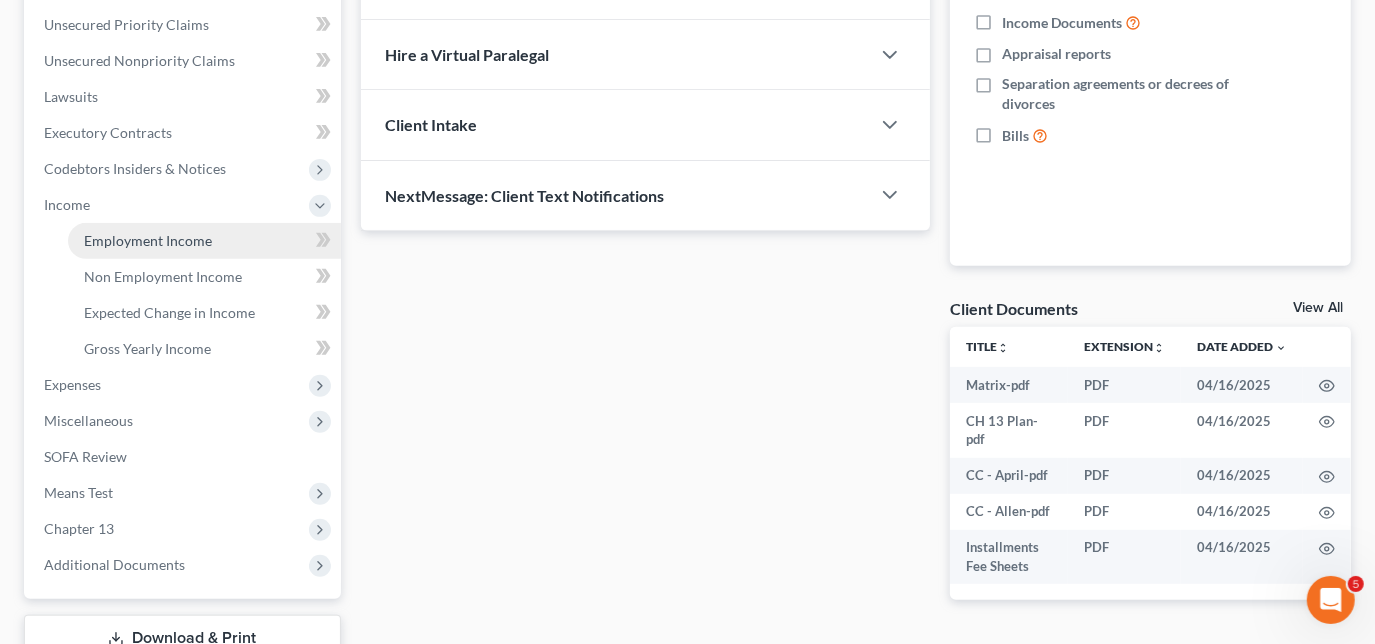 click on "Employment Income" at bounding box center [204, 241] 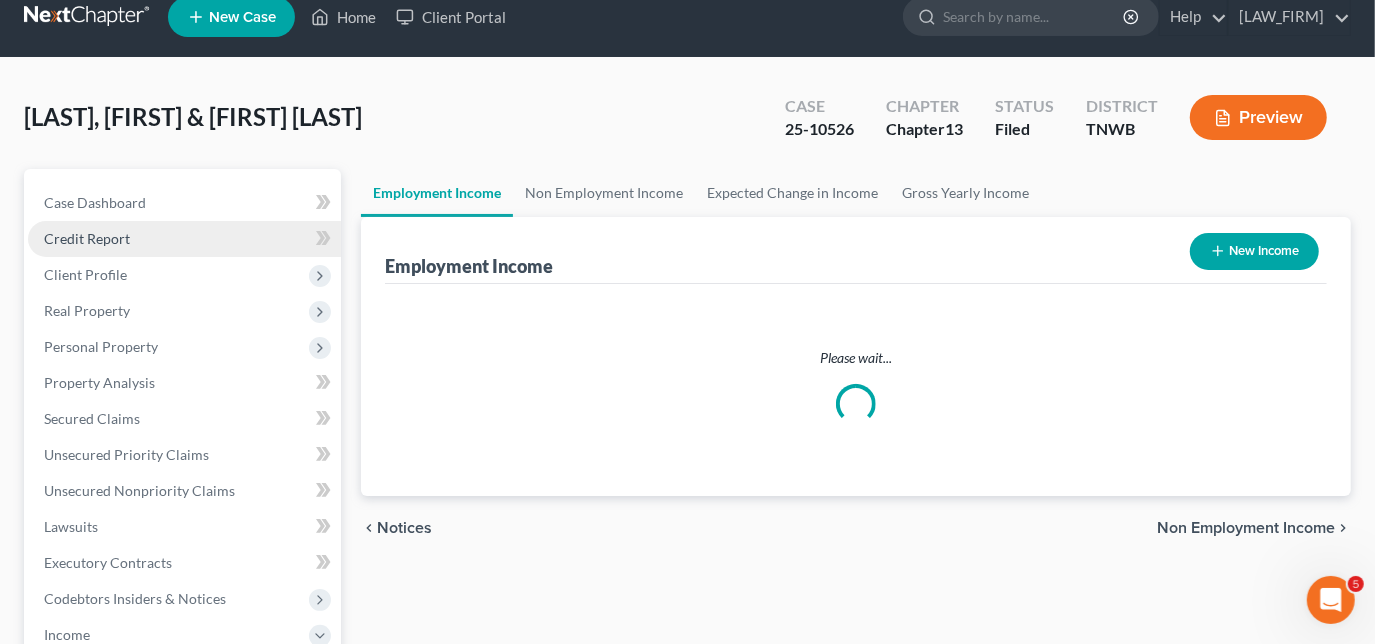 scroll, scrollTop: 0, scrollLeft: 0, axis: both 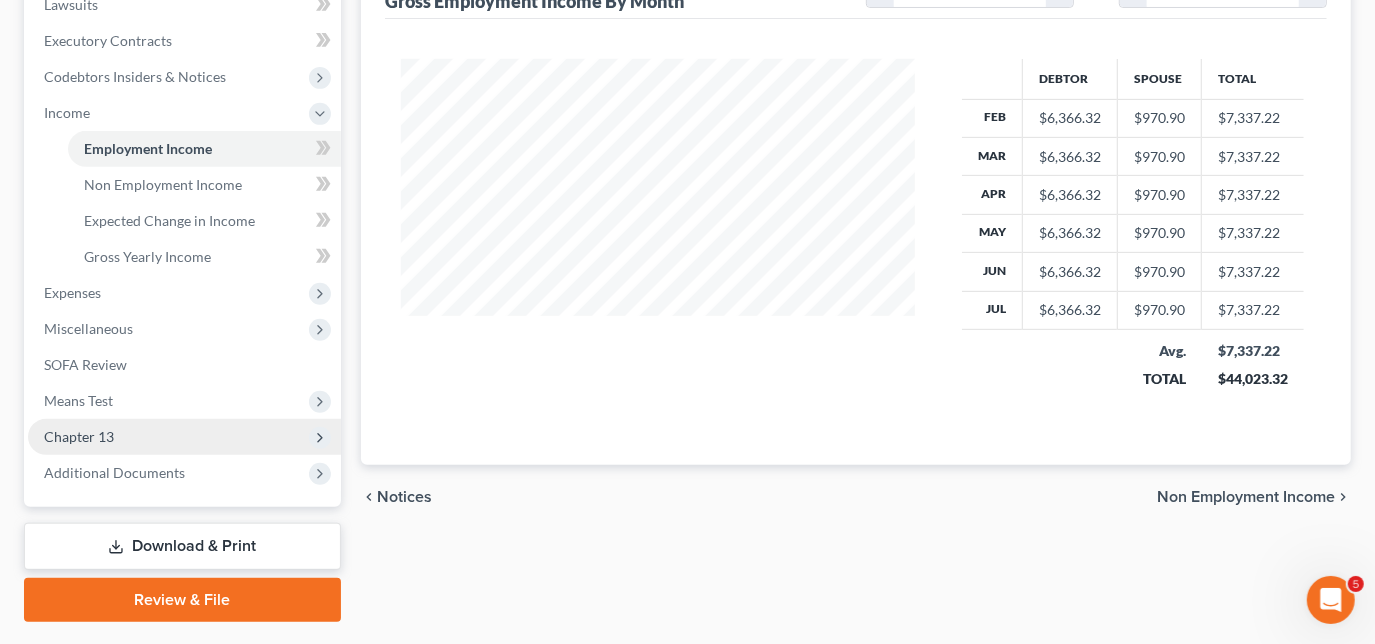 click on "Chapter 13" at bounding box center (184, 437) 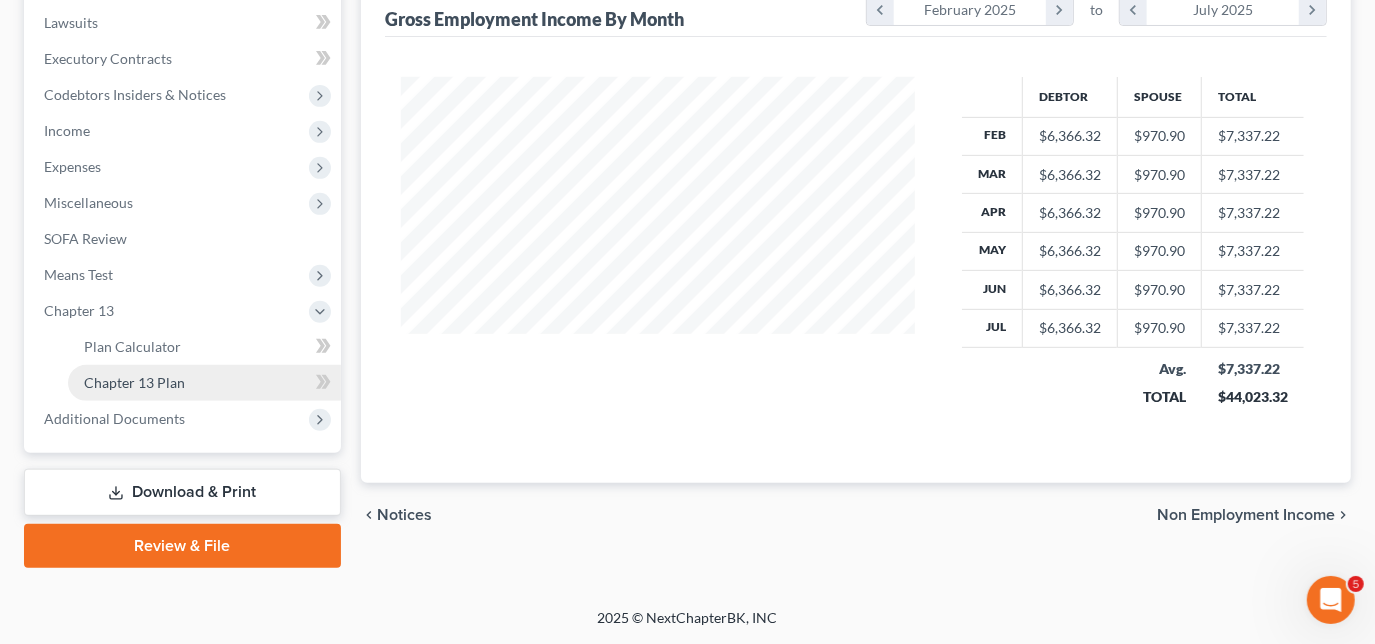 scroll, scrollTop: 525, scrollLeft: 0, axis: vertical 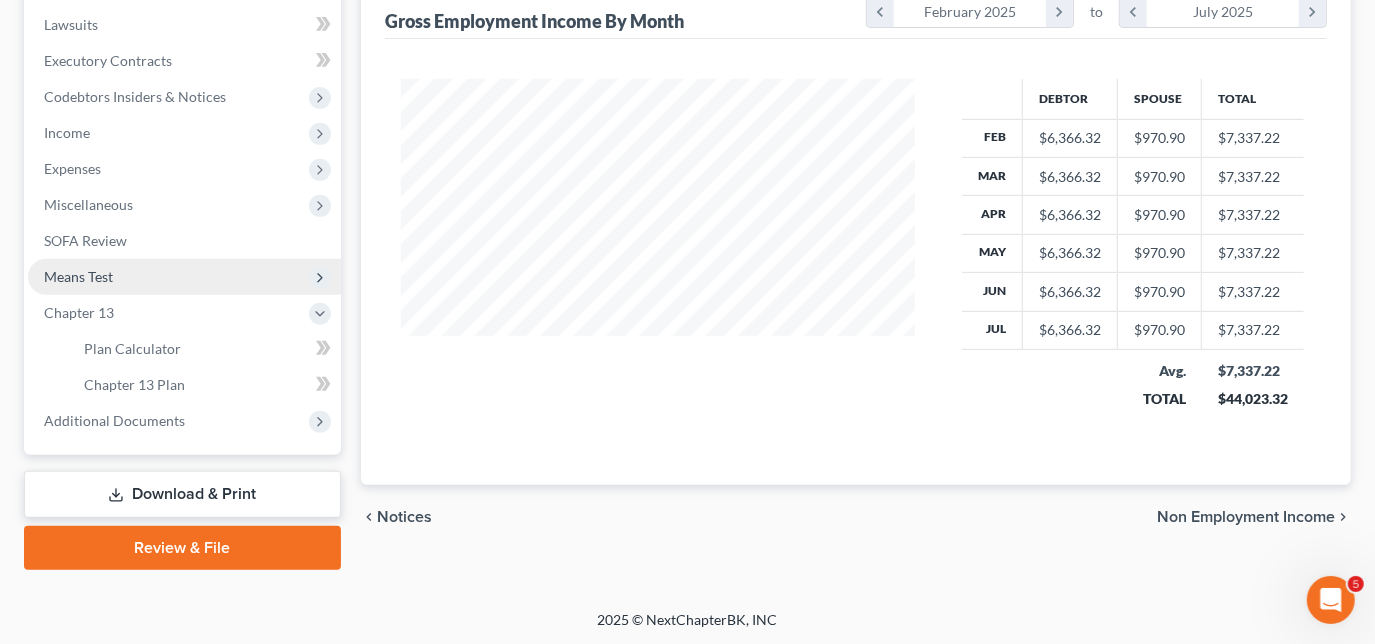 click on "Means Test" at bounding box center [184, 277] 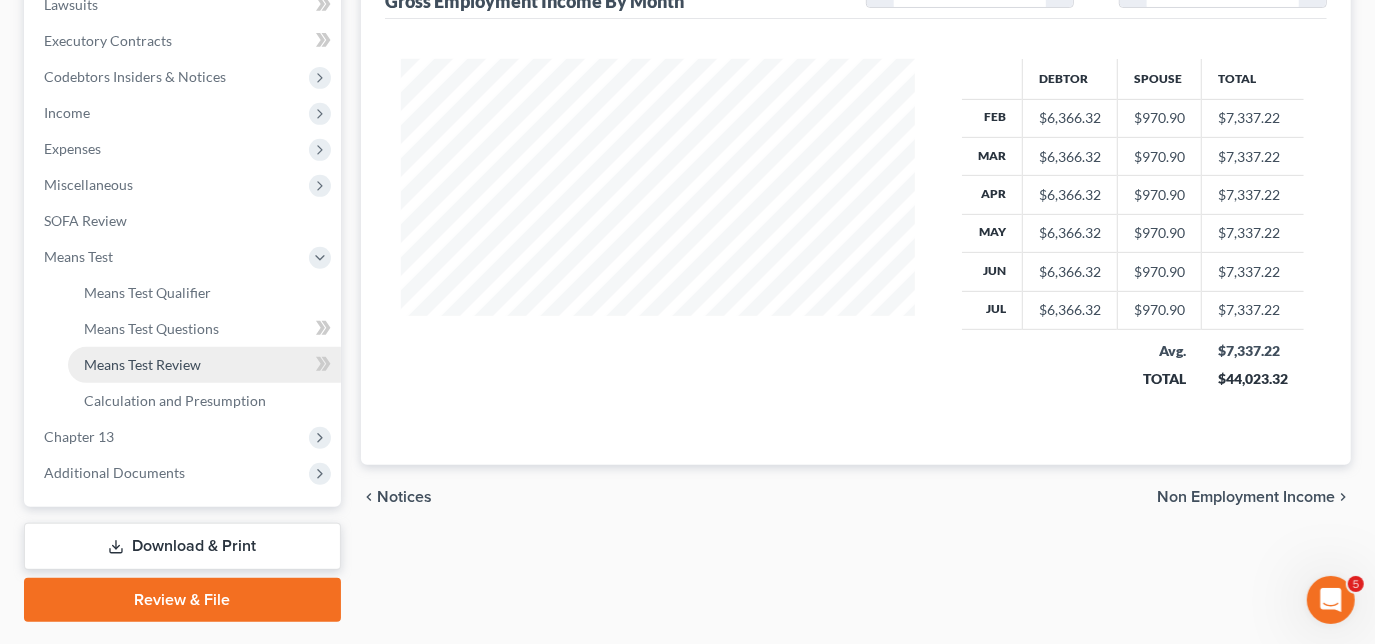 click on "Means Test Review" at bounding box center (142, 364) 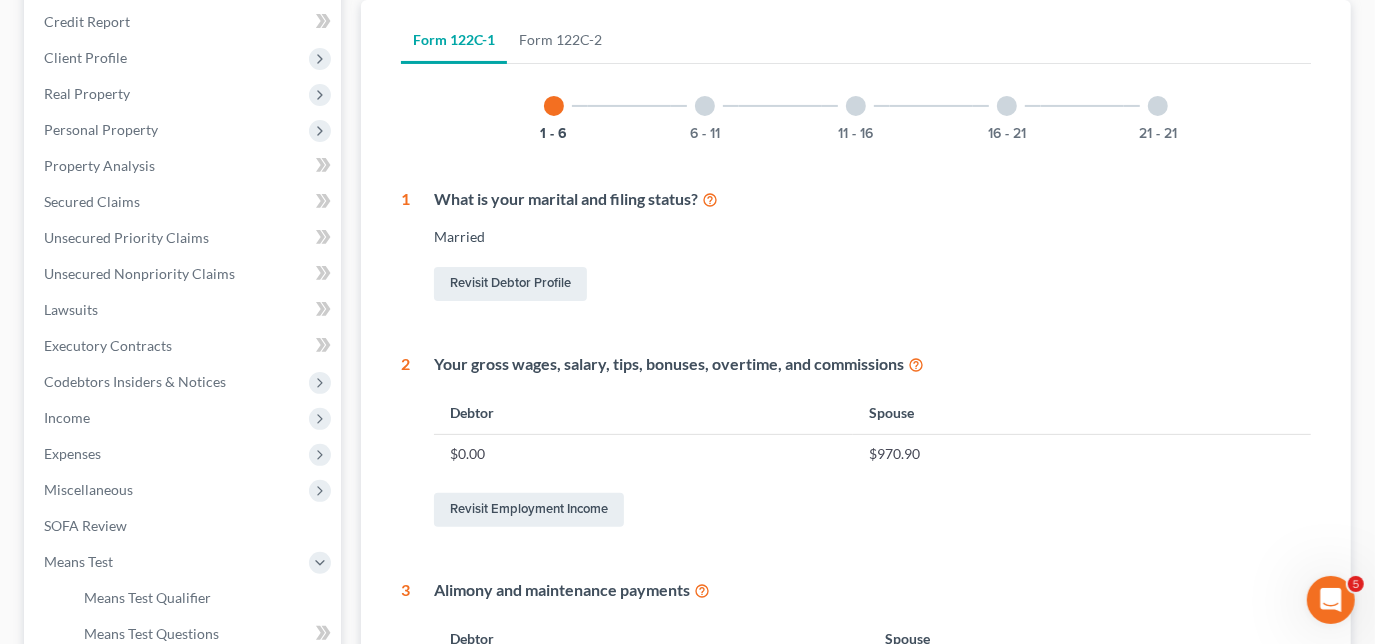 scroll, scrollTop: 0, scrollLeft: 0, axis: both 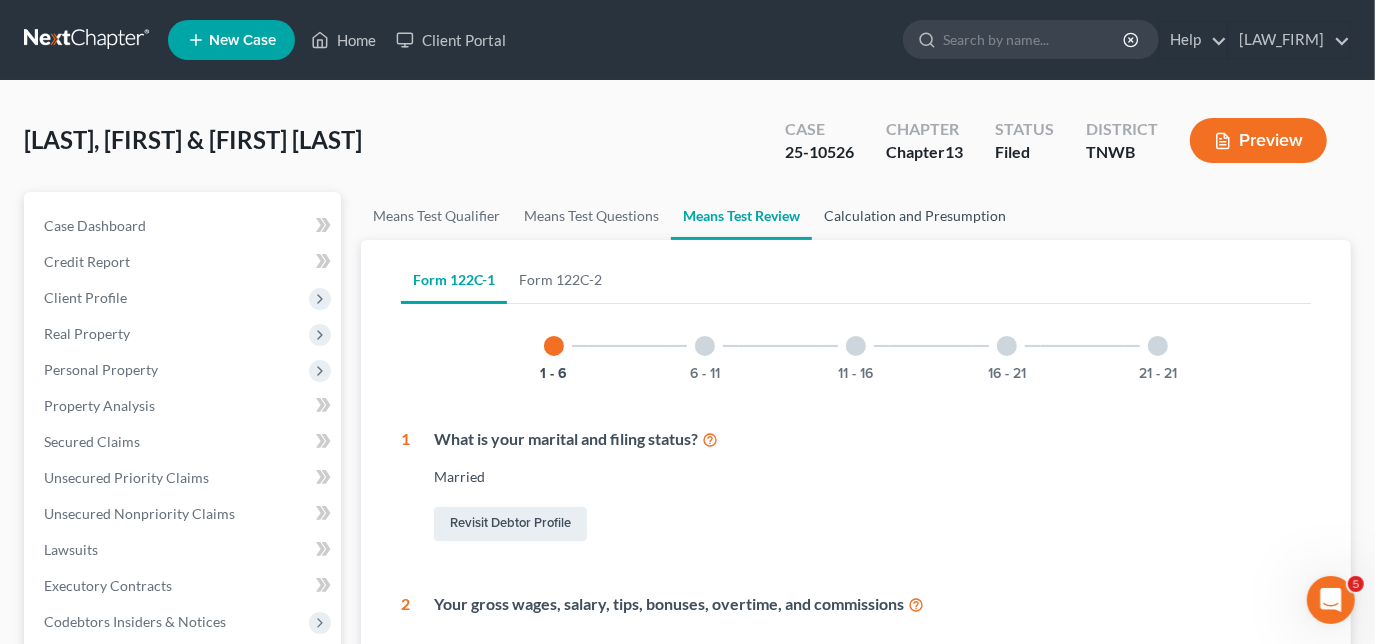 click on "Calculation and Presumption" at bounding box center [915, 216] 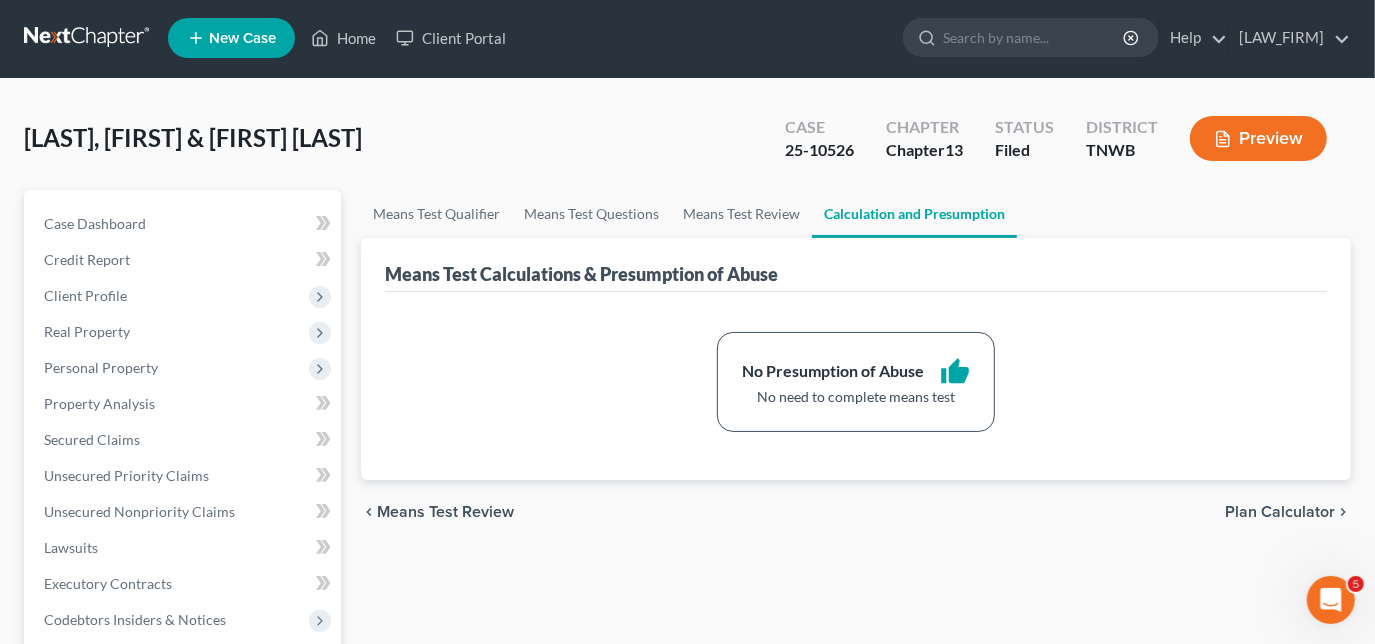 scroll, scrollTop: 0, scrollLeft: 0, axis: both 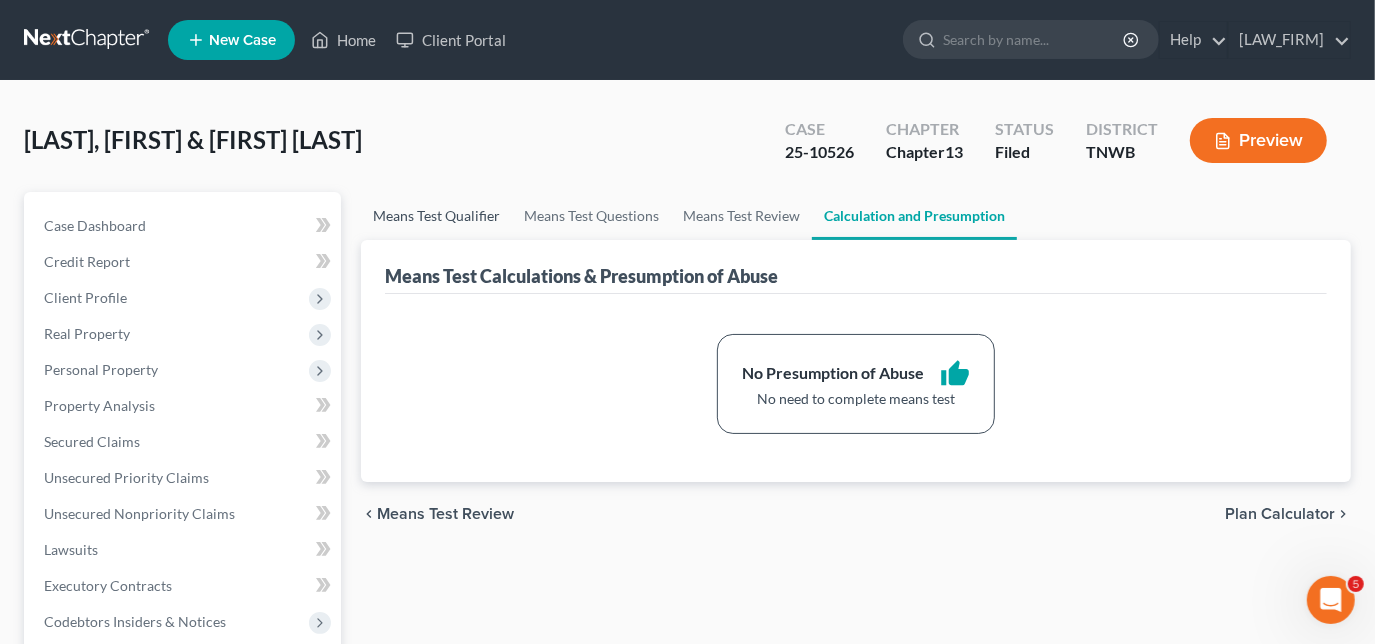 click on "Means Test Qualifier" at bounding box center [436, 216] 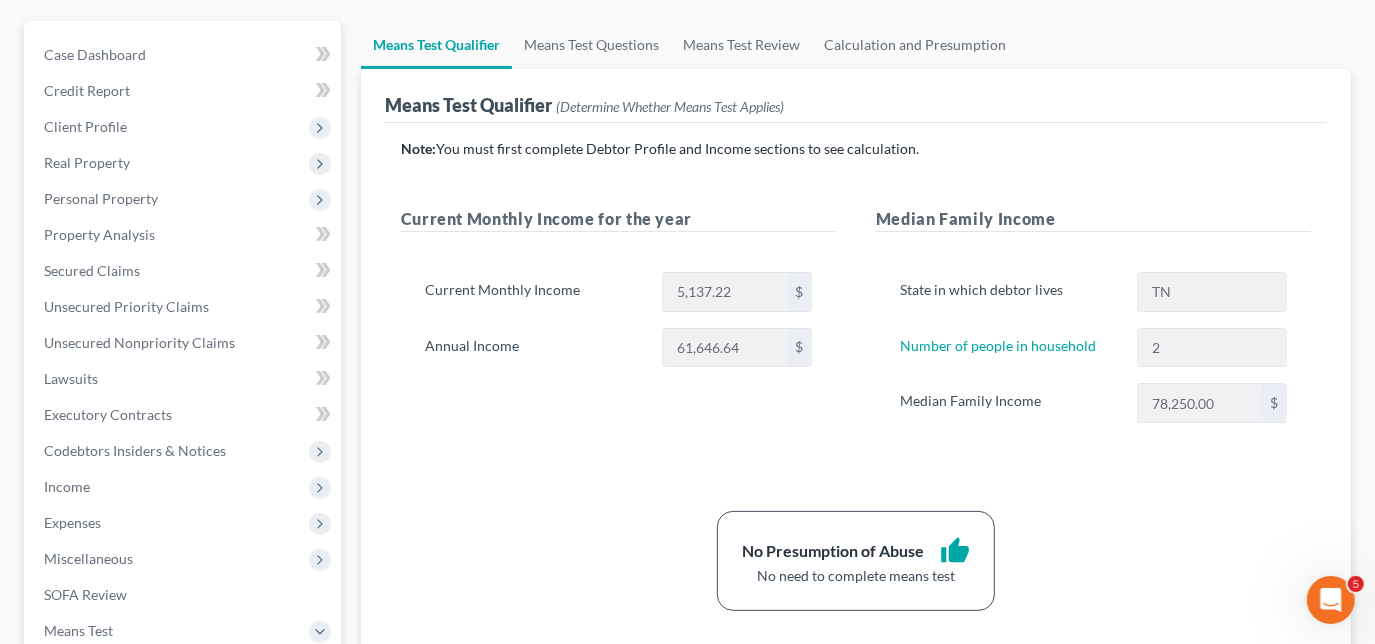 scroll, scrollTop: 181, scrollLeft: 0, axis: vertical 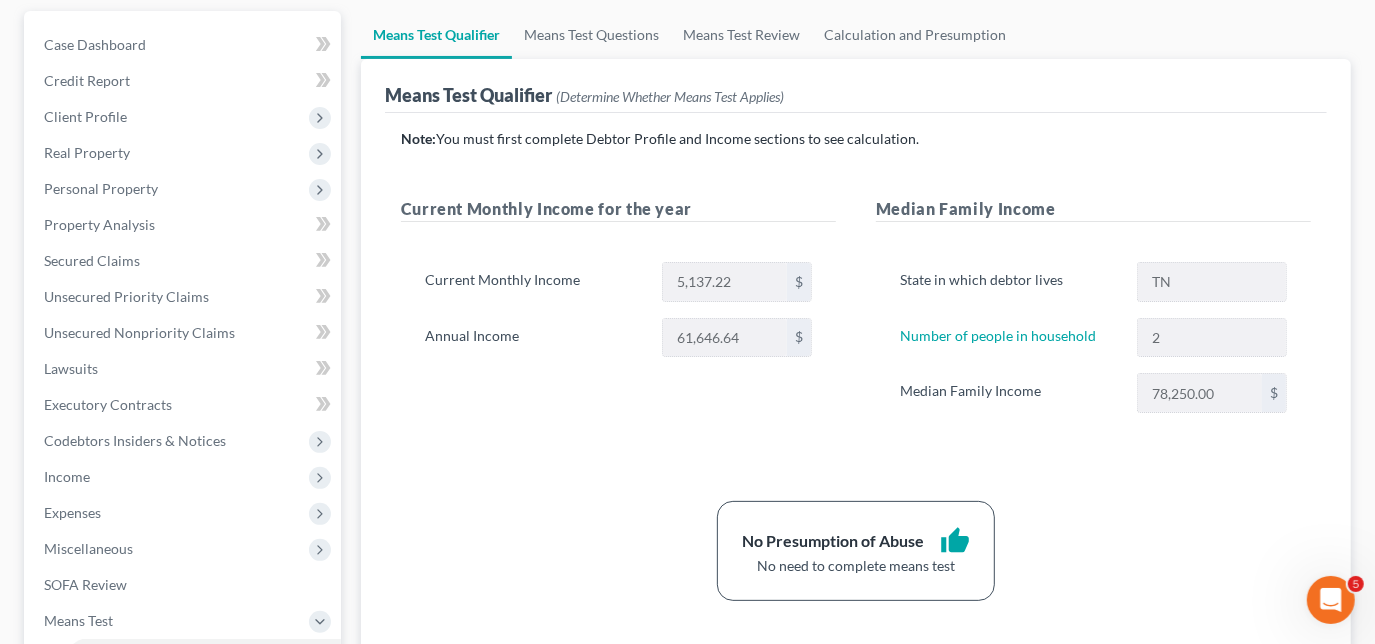 drag, startPoint x: 744, startPoint y: 276, endPoint x: 717, endPoint y: 395, distance: 122.02459 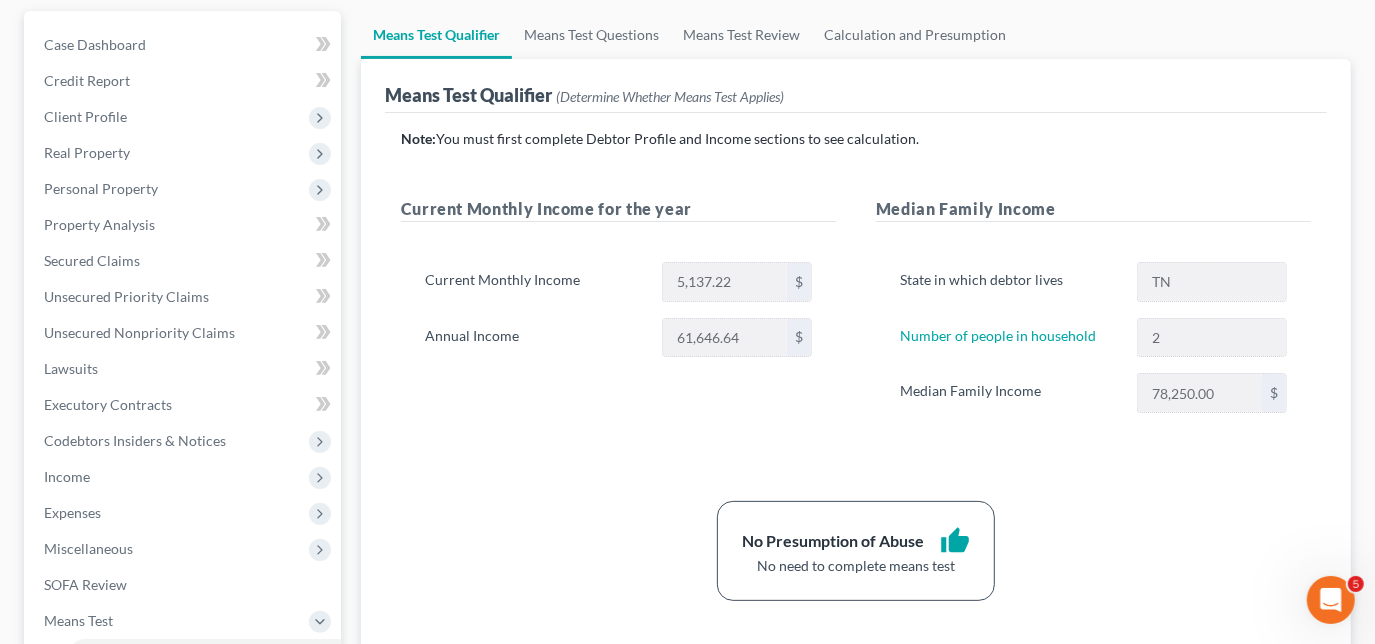 click on "Current Monthly Income for the year Current Monthly Income 5,137.22 $ Annual Income 61,646.64 $" at bounding box center (618, 325) 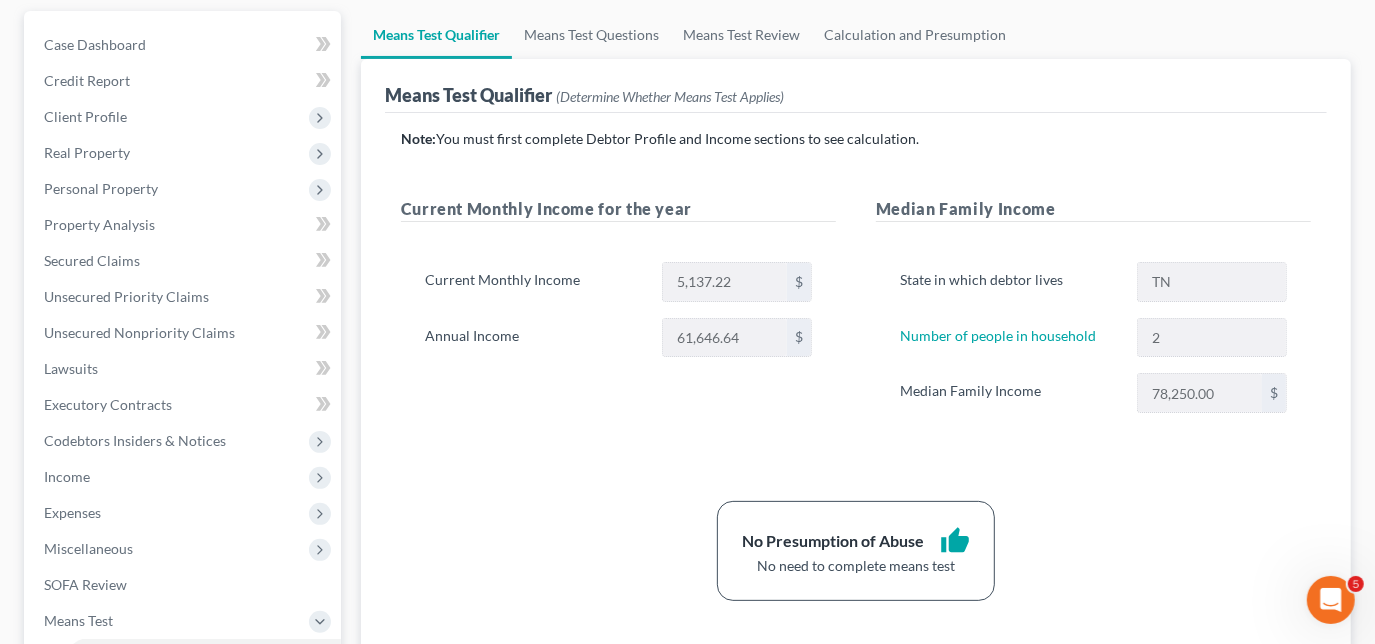 drag, startPoint x: 693, startPoint y: 277, endPoint x: 575, endPoint y: 363, distance: 146.0137 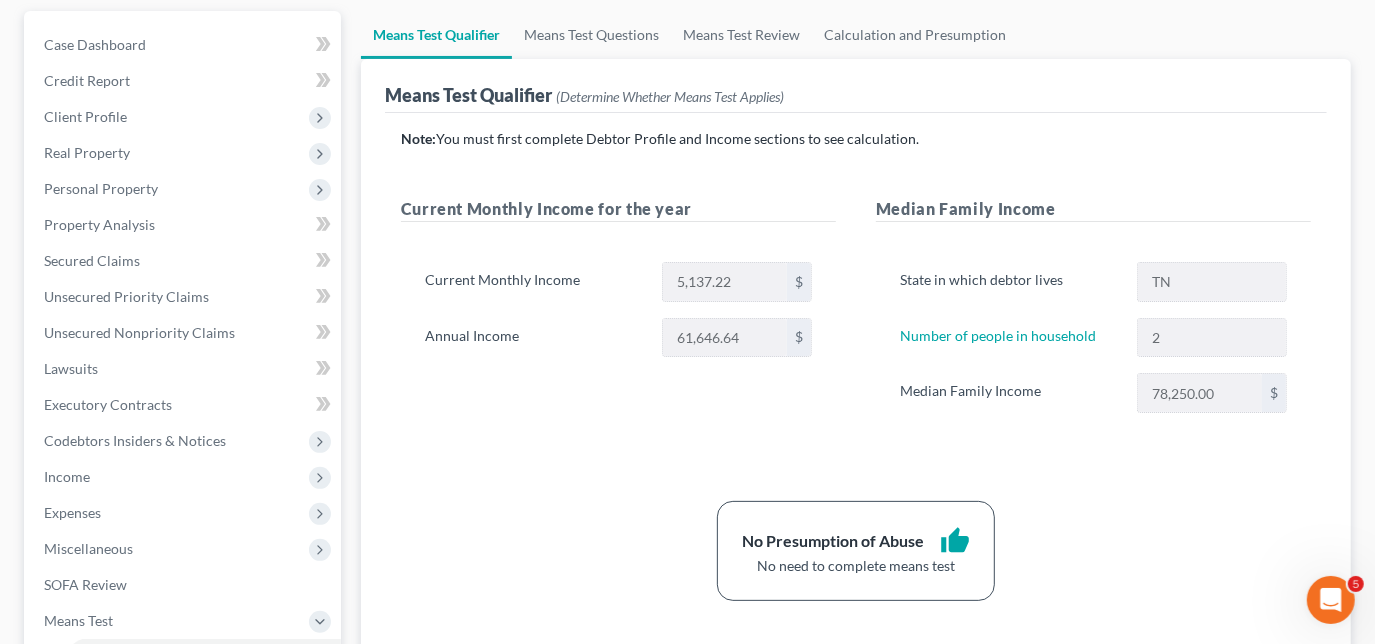 click on "Current Monthly Income 5,137.22 $ Annual Income 61,646.64 $" at bounding box center [618, 318] 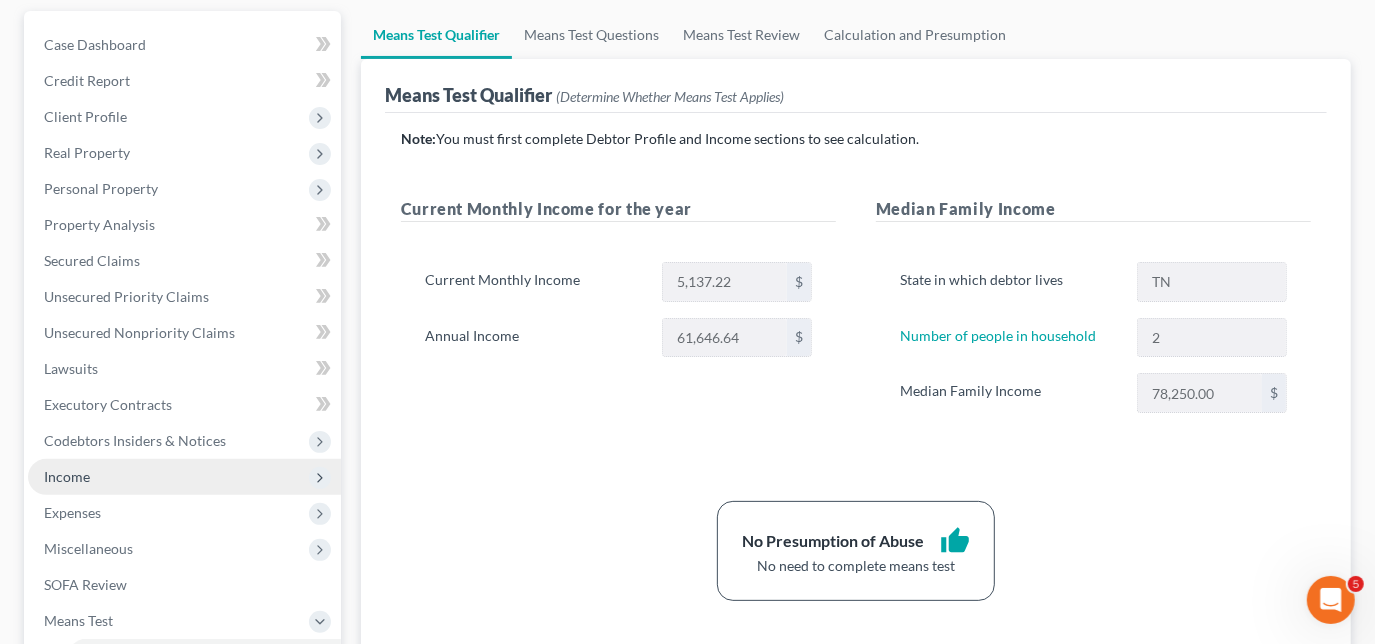 click on "Income" at bounding box center (67, 476) 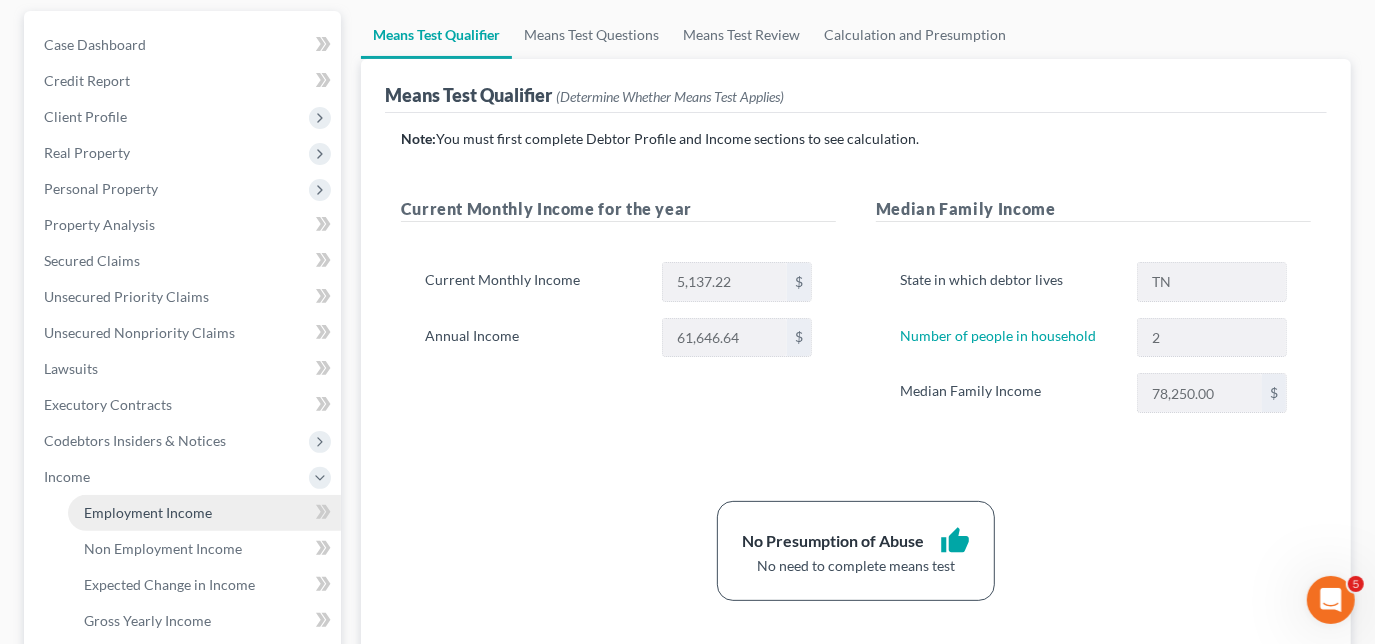 click on "Employment Income" at bounding box center (148, 512) 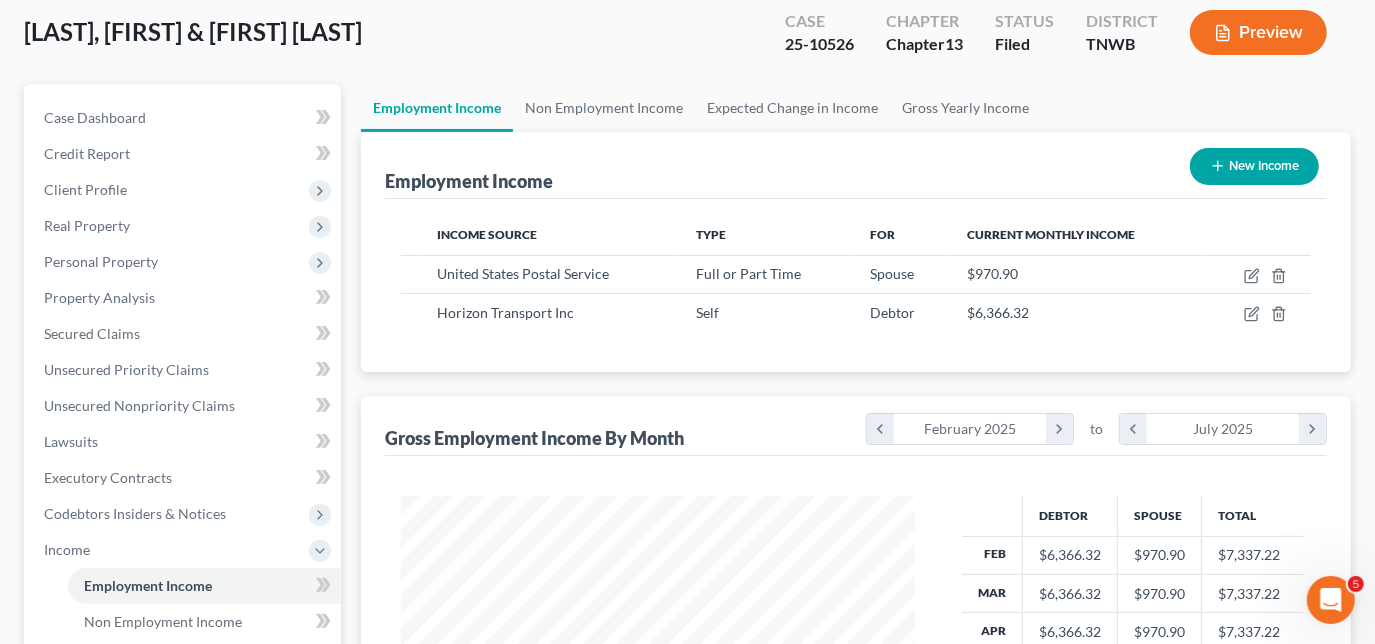 scroll, scrollTop: 0, scrollLeft: 0, axis: both 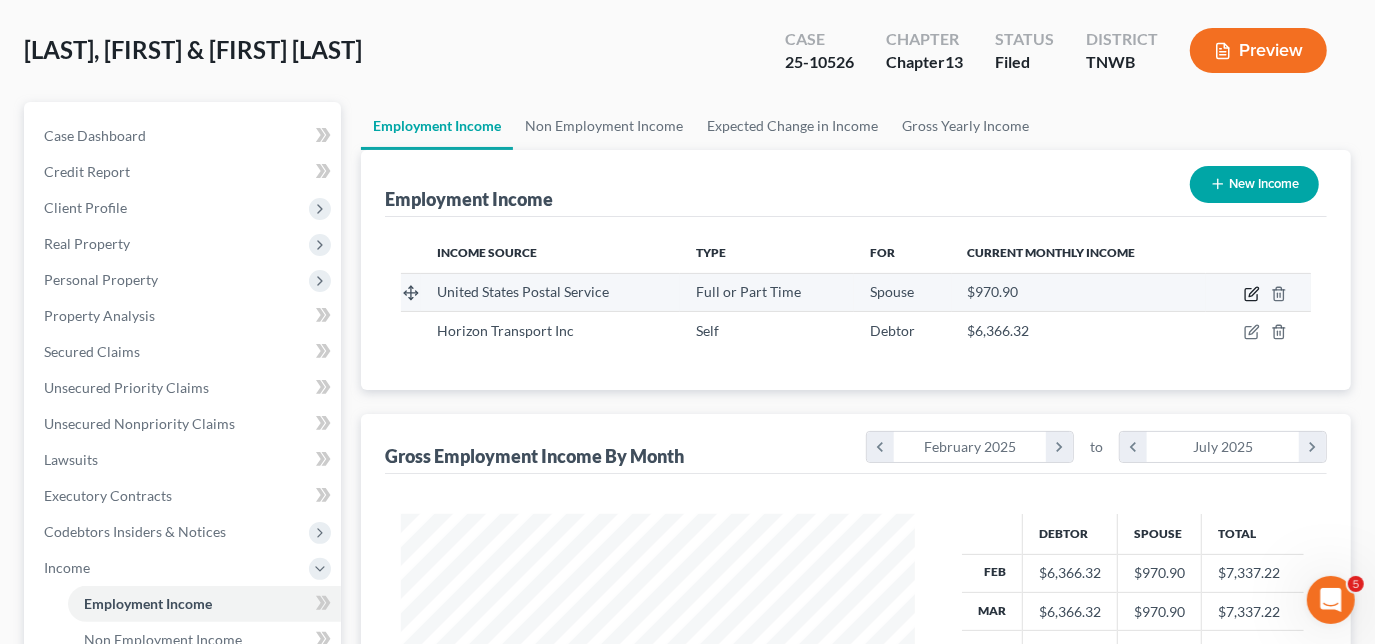 click 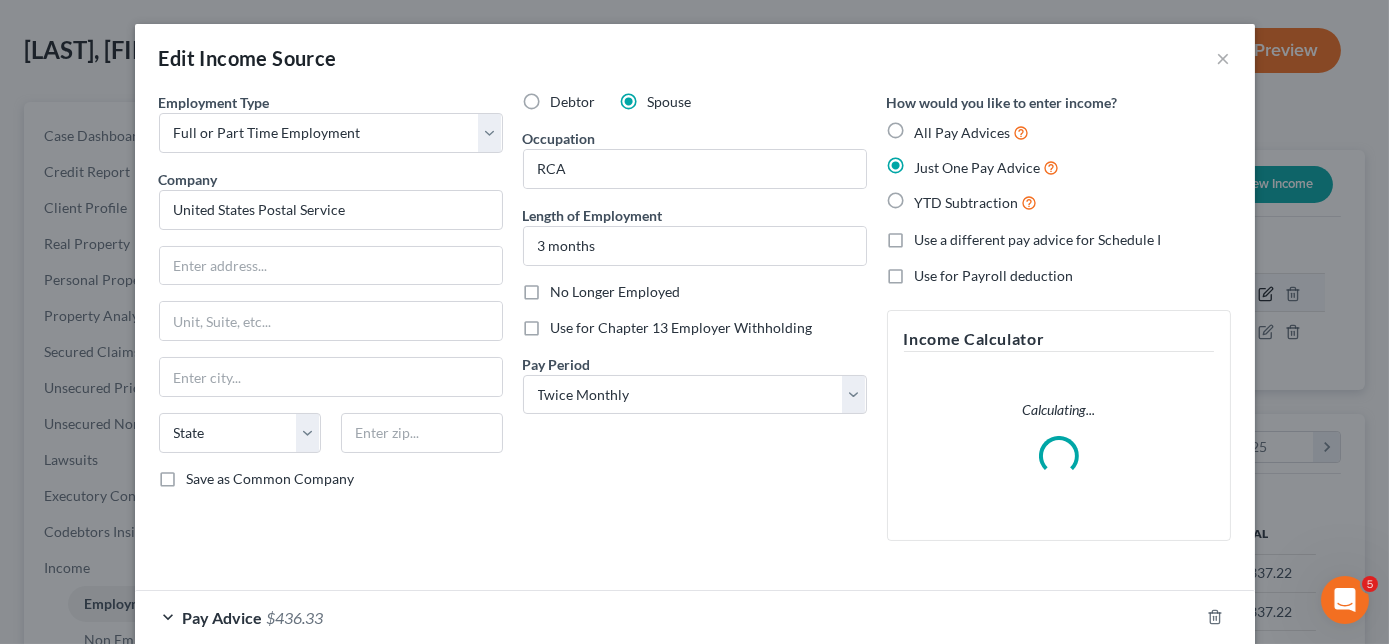 scroll, scrollTop: 999643, scrollLeft: 999439, axis: both 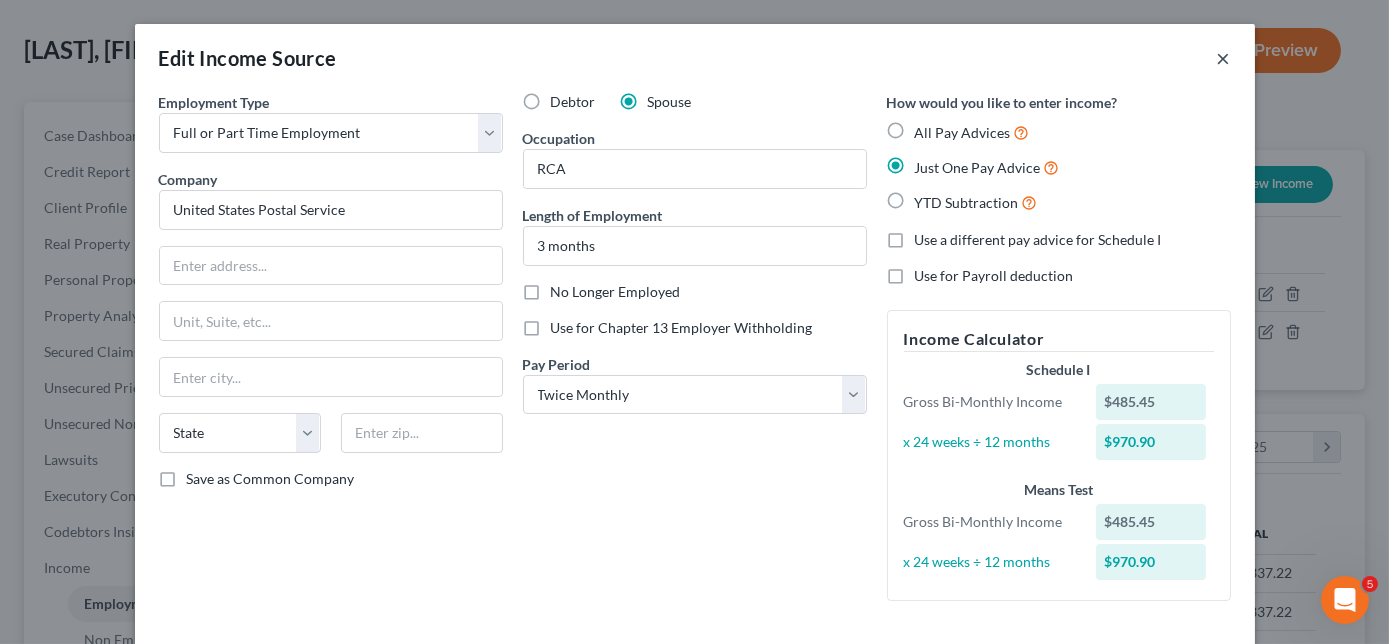 click on "×" at bounding box center (1224, 58) 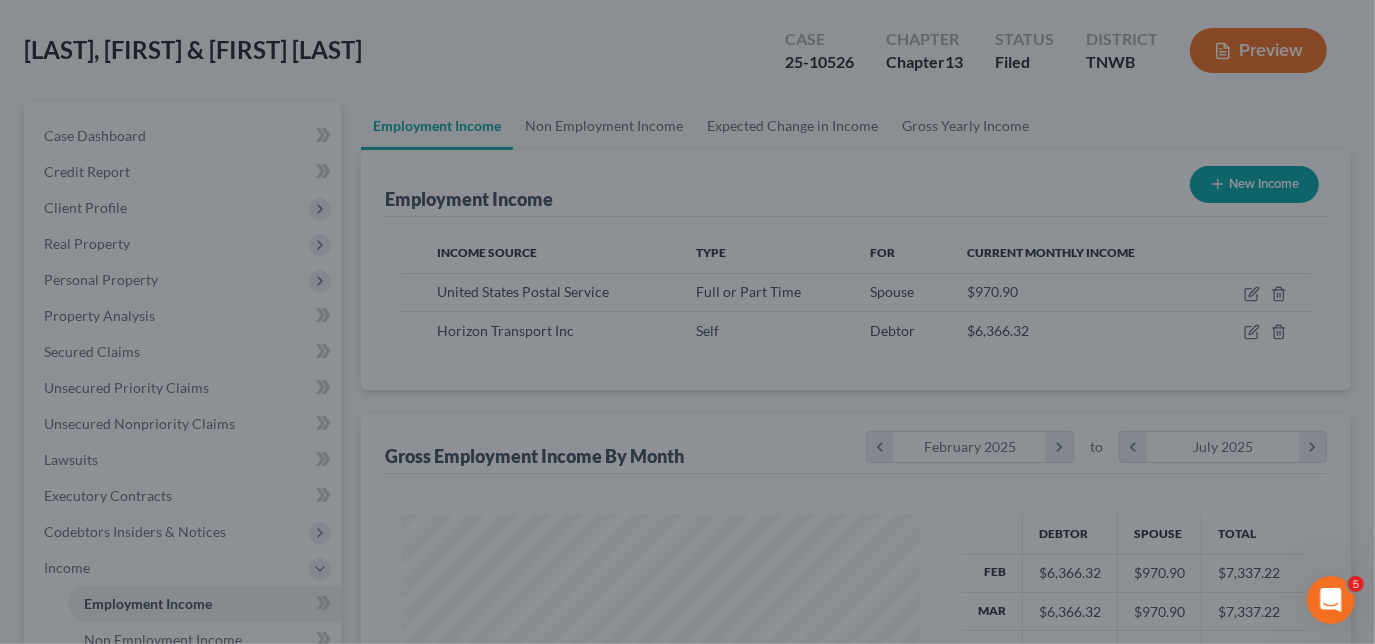 scroll, scrollTop: 356, scrollLeft: 554, axis: both 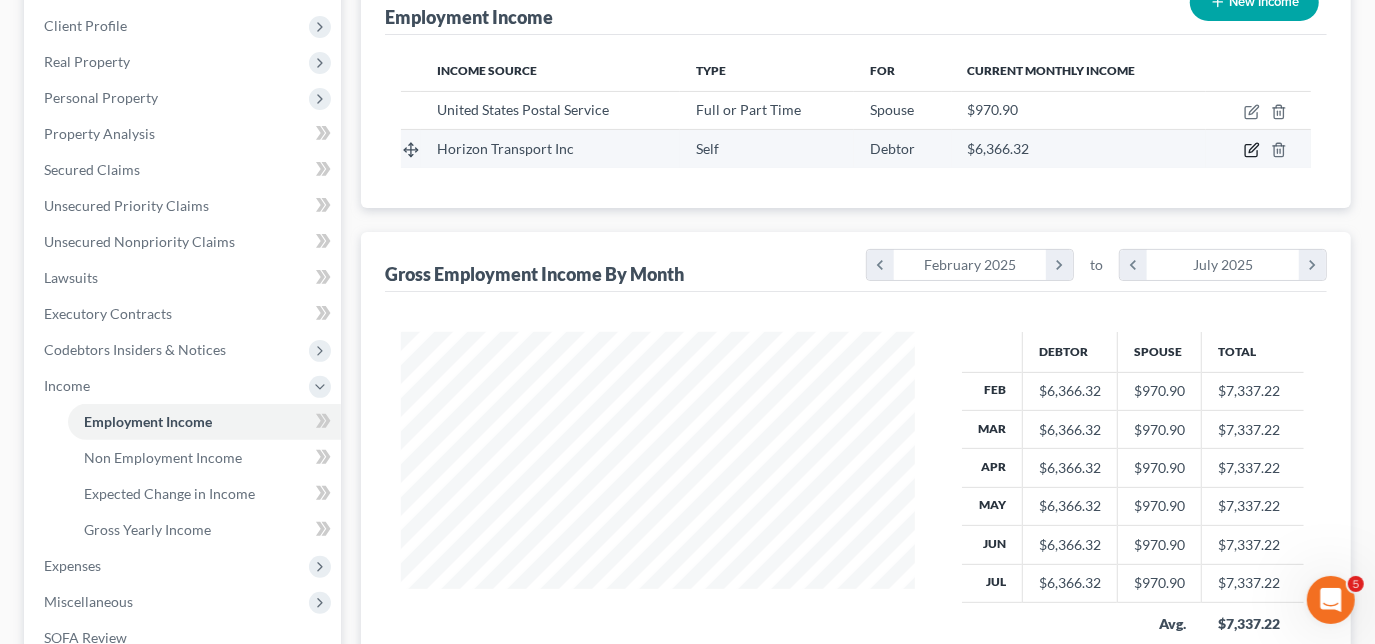 click 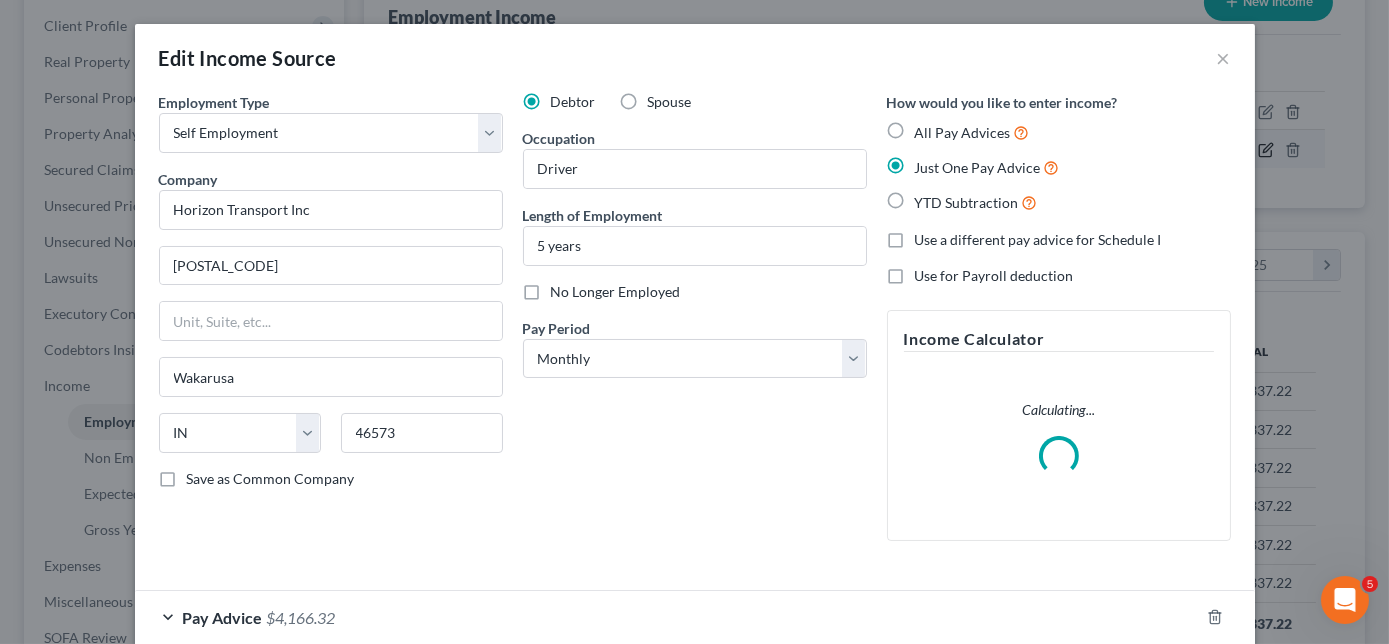 scroll, scrollTop: 999643, scrollLeft: 999439, axis: both 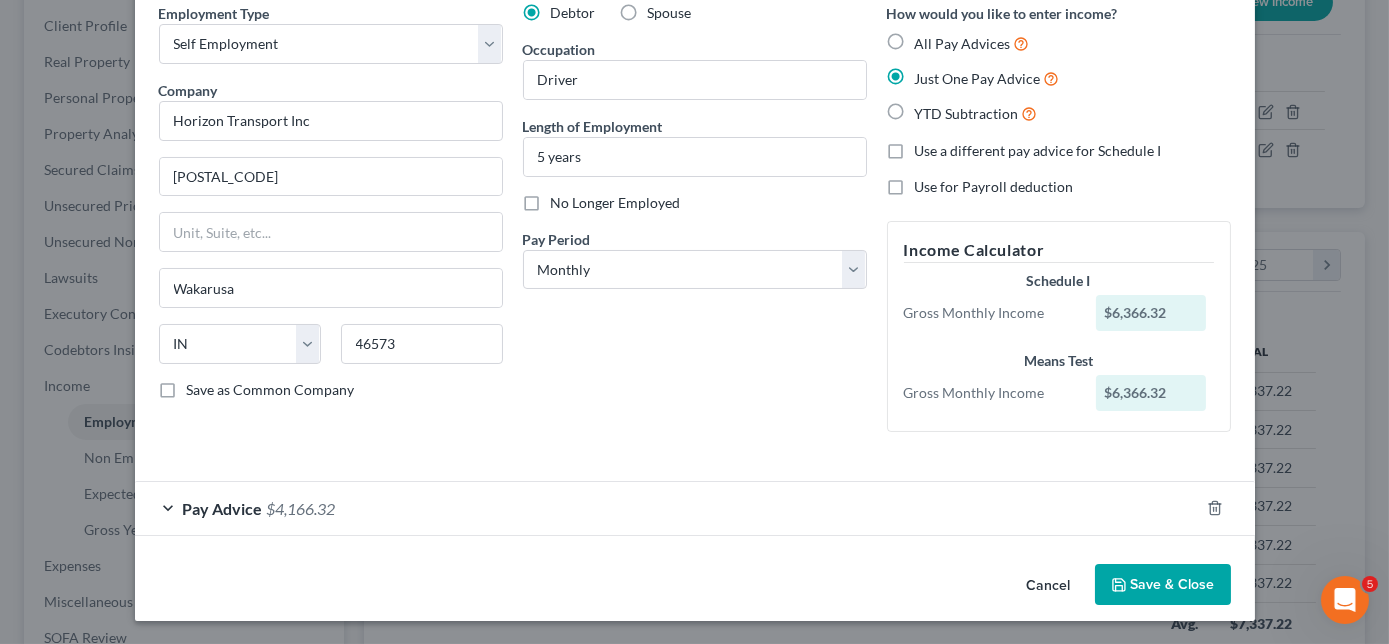 click on "Pay Advice $4,166.32" at bounding box center [667, 508] 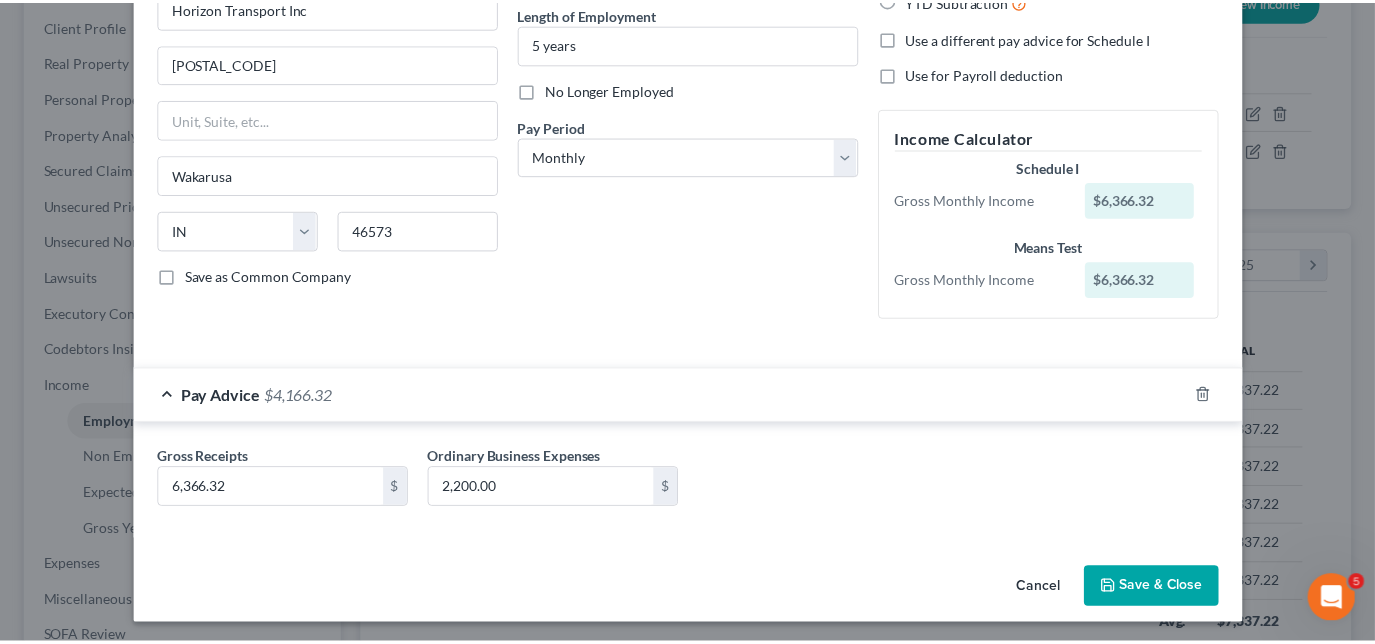 scroll, scrollTop: 205, scrollLeft: 0, axis: vertical 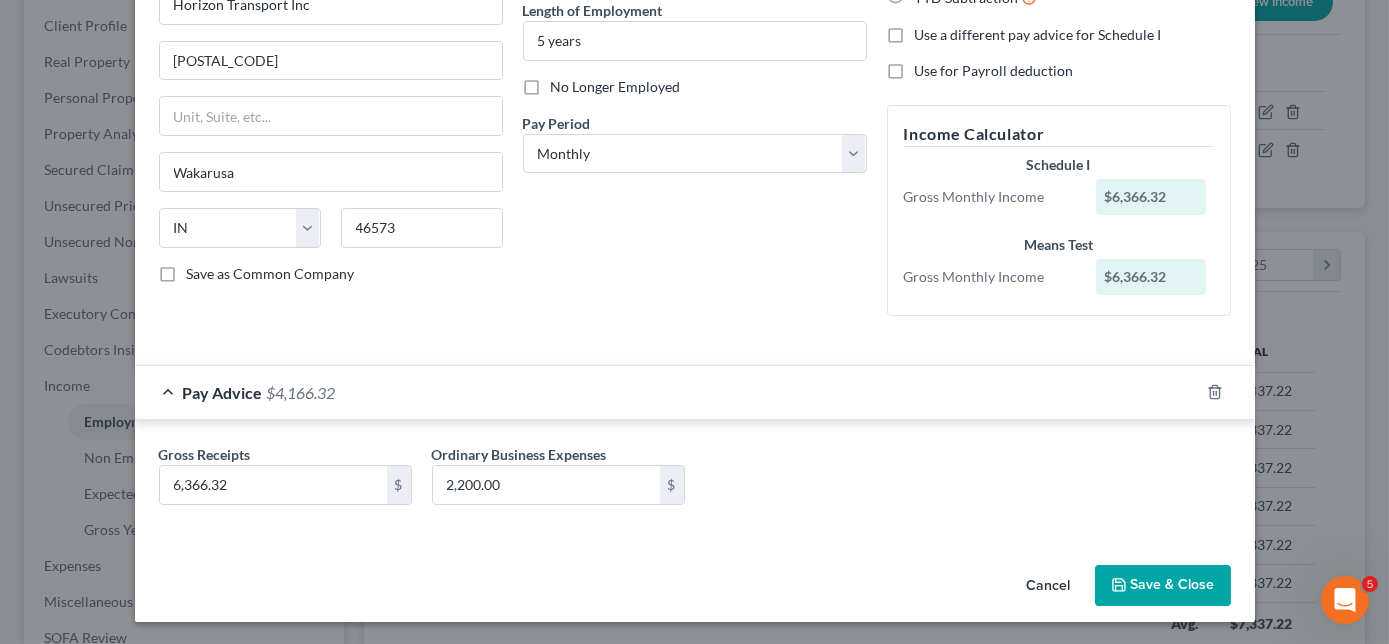 click on "Save & Close" at bounding box center [1163, 586] 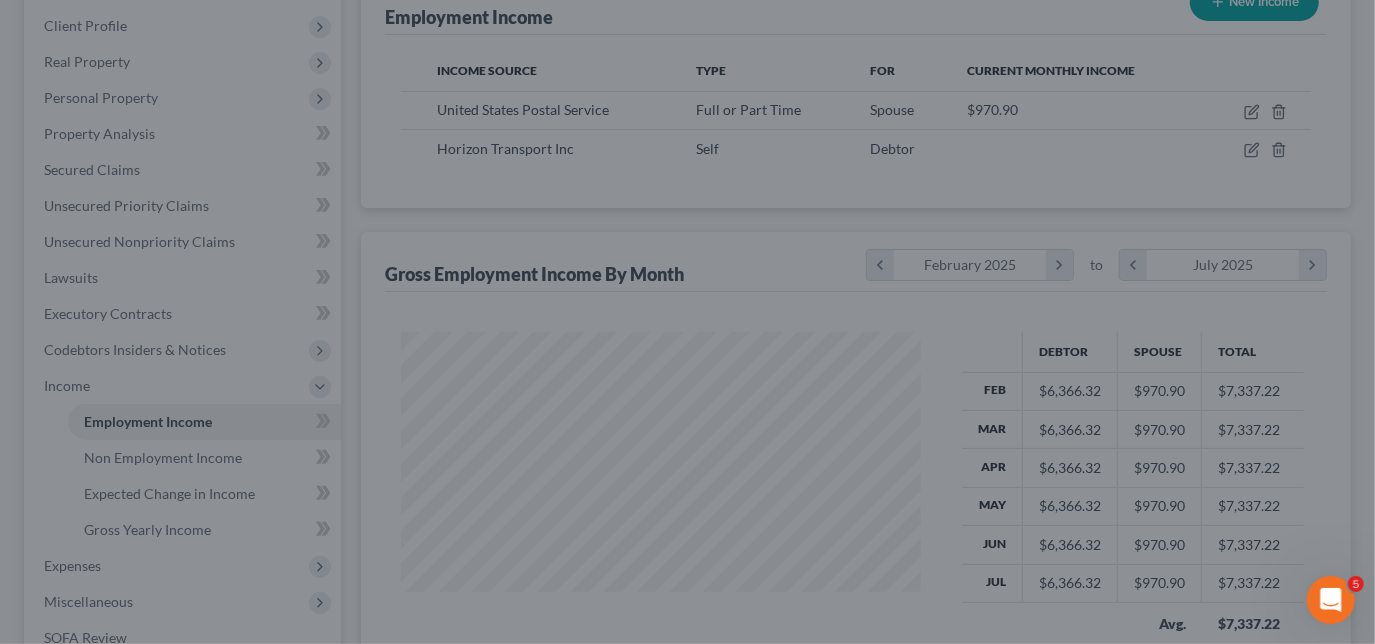 scroll, scrollTop: 356, scrollLeft: 554, axis: both 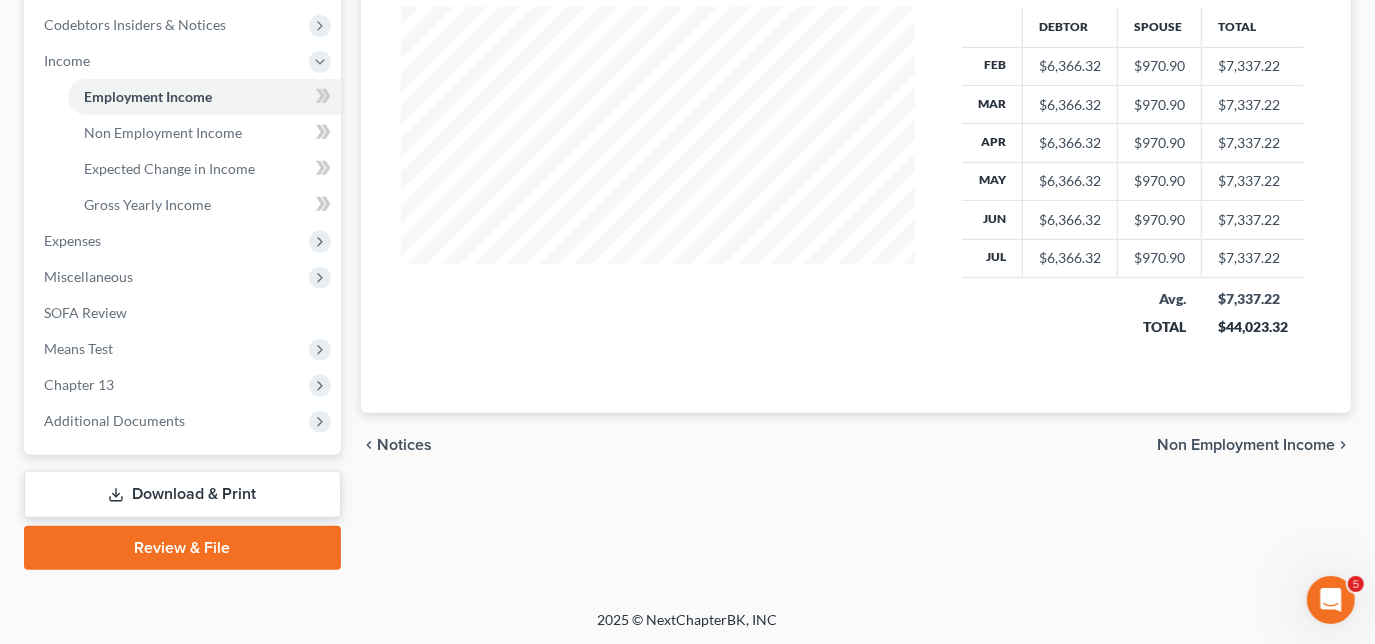click on "Download & Print" at bounding box center (182, 494) 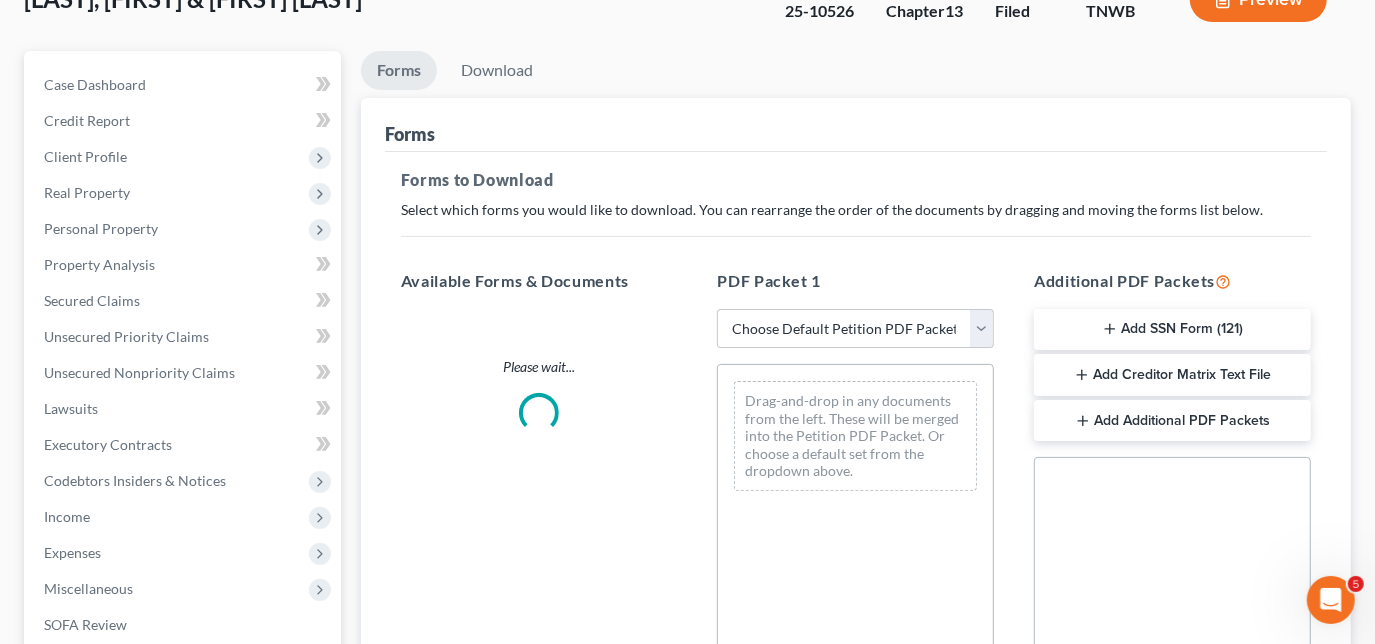 scroll, scrollTop: 10, scrollLeft: 0, axis: vertical 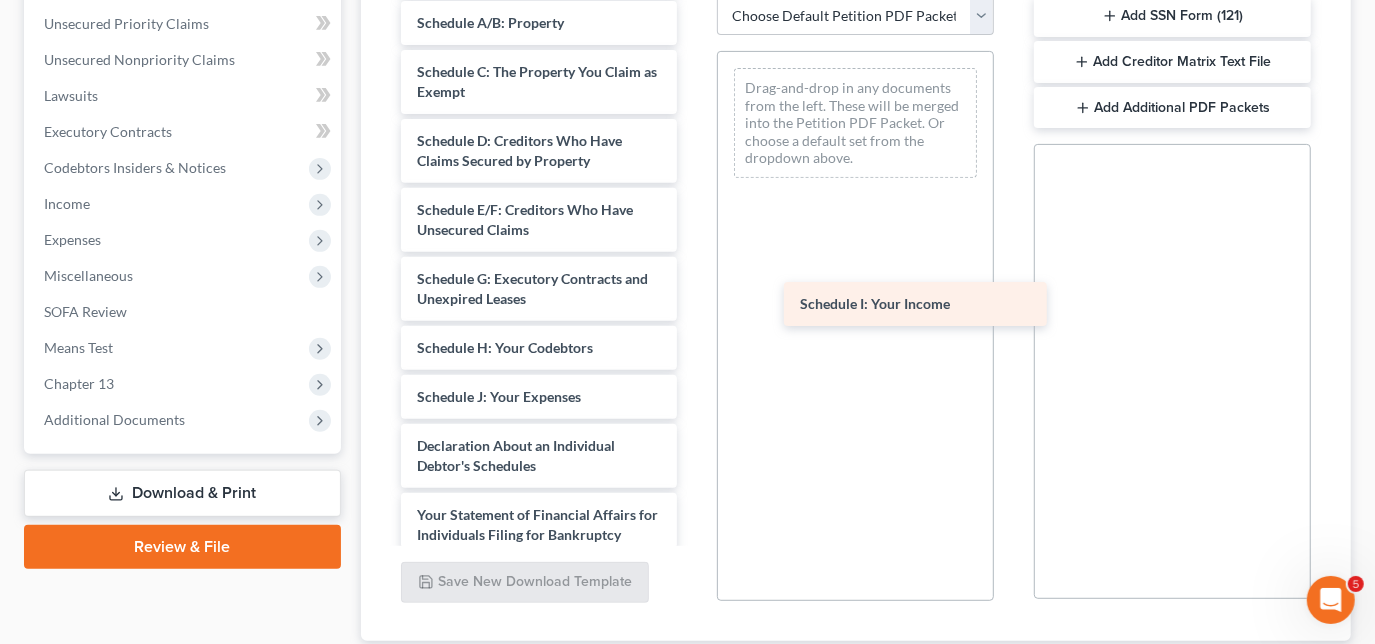 drag, startPoint x: 544, startPoint y: 414, endPoint x: 927, endPoint y: 304, distance: 398.48337 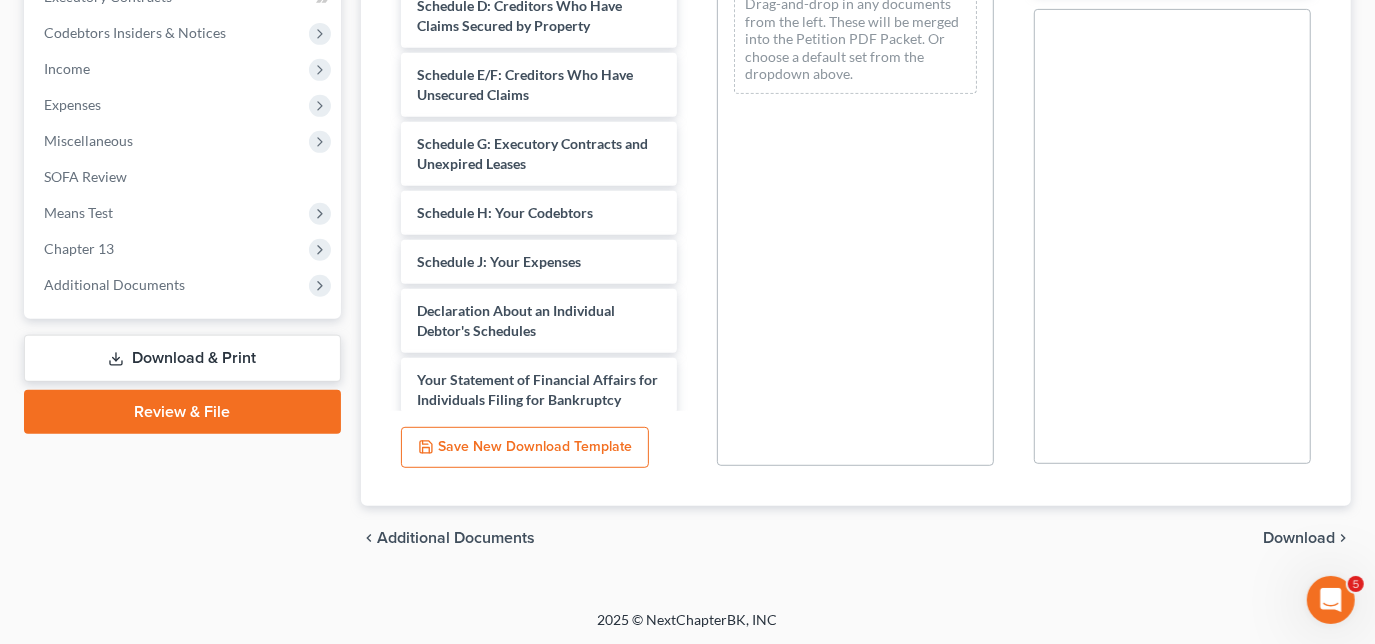 click on "Download" at bounding box center (1299, 538) 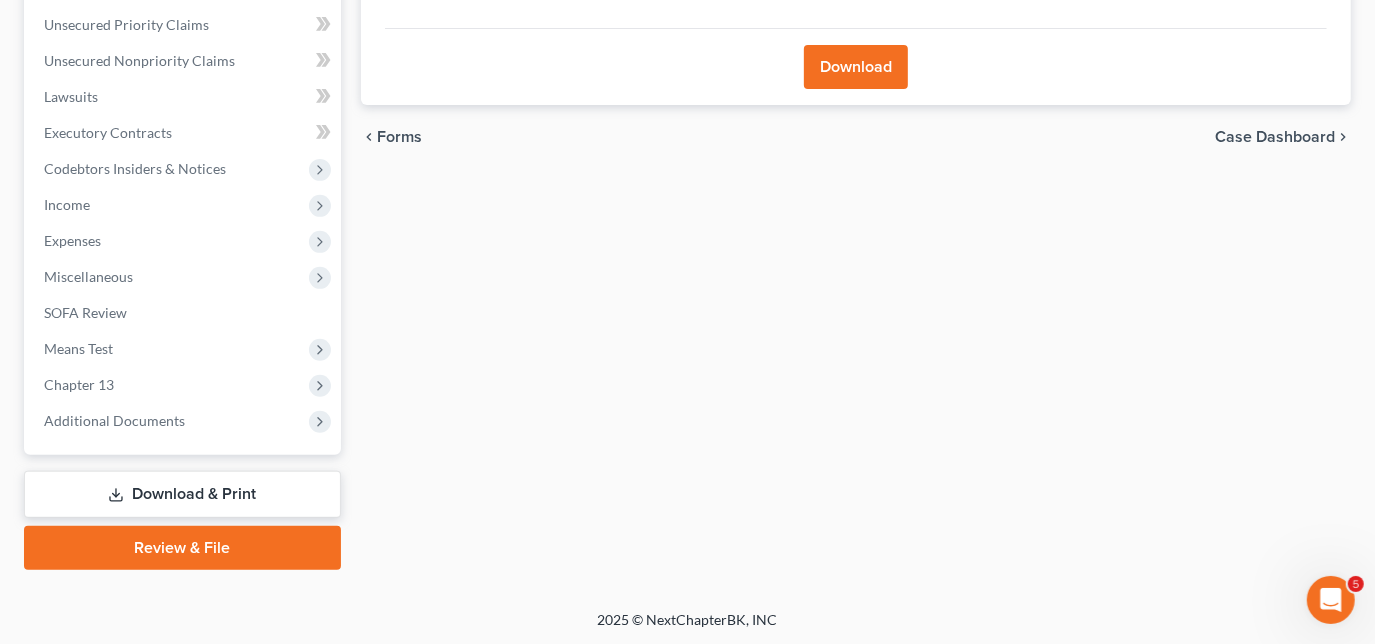 click on "Download" at bounding box center (856, 67) 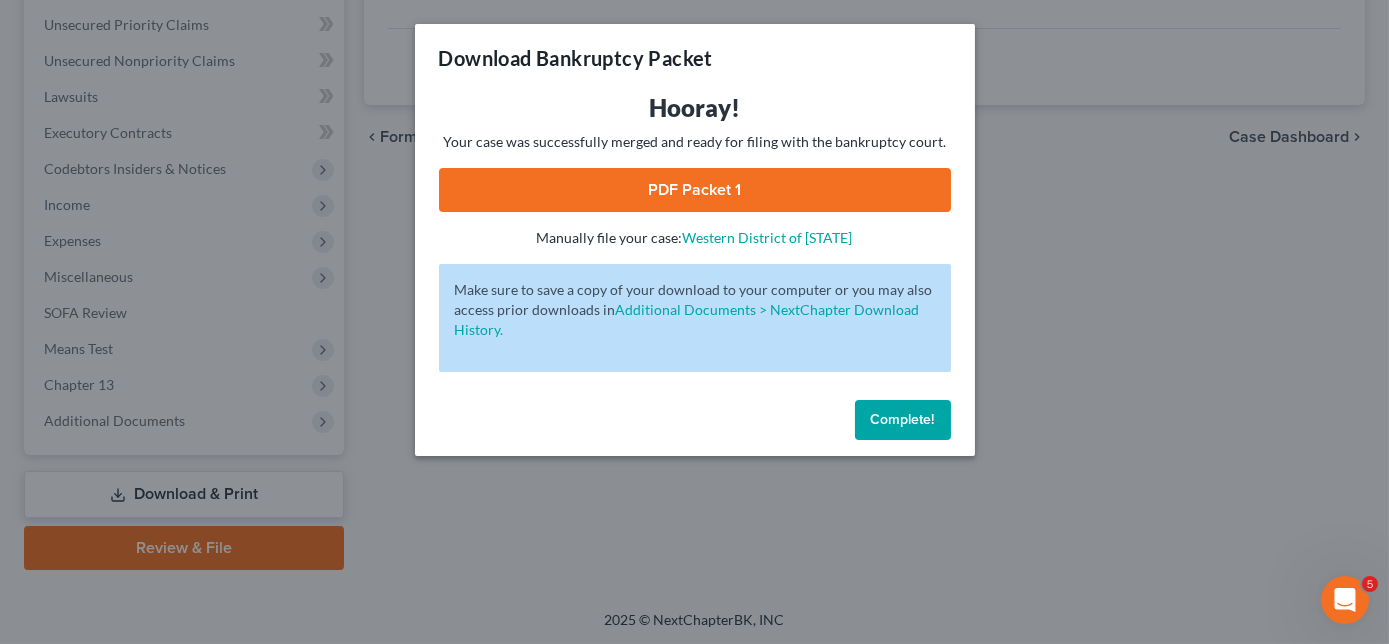 click on "PDF Packet 1" at bounding box center (695, 190) 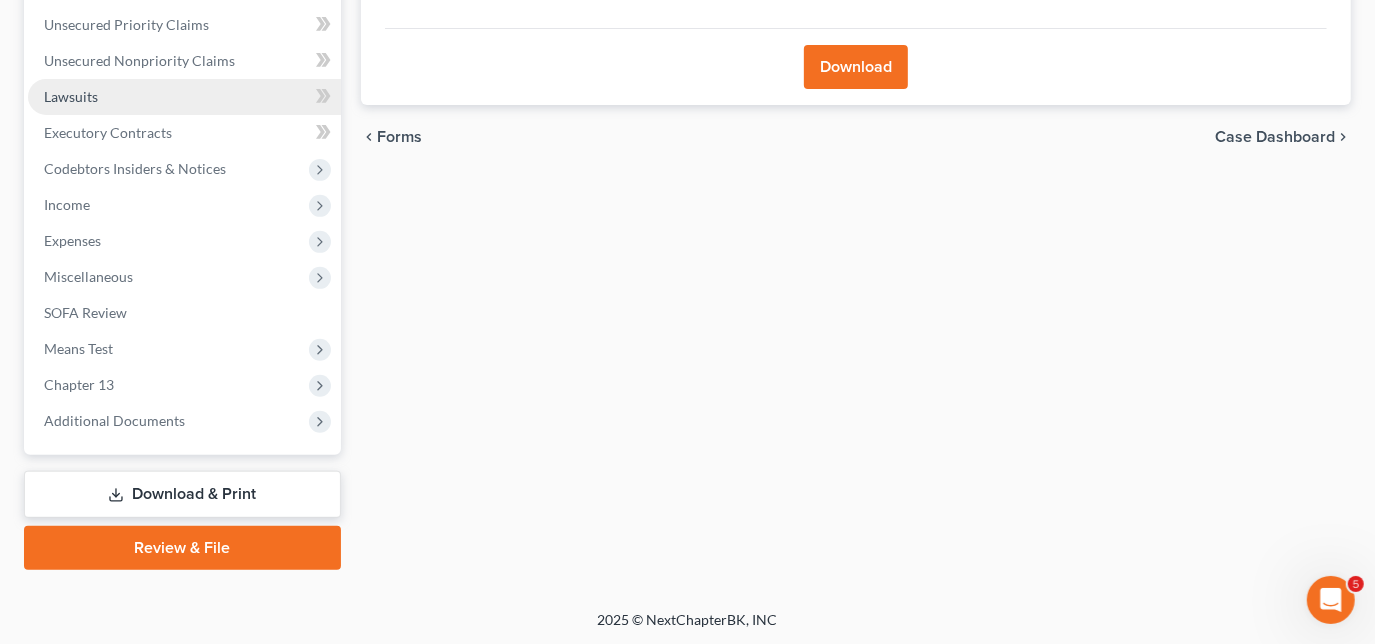 click on "Lawsuits" at bounding box center [71, 96] 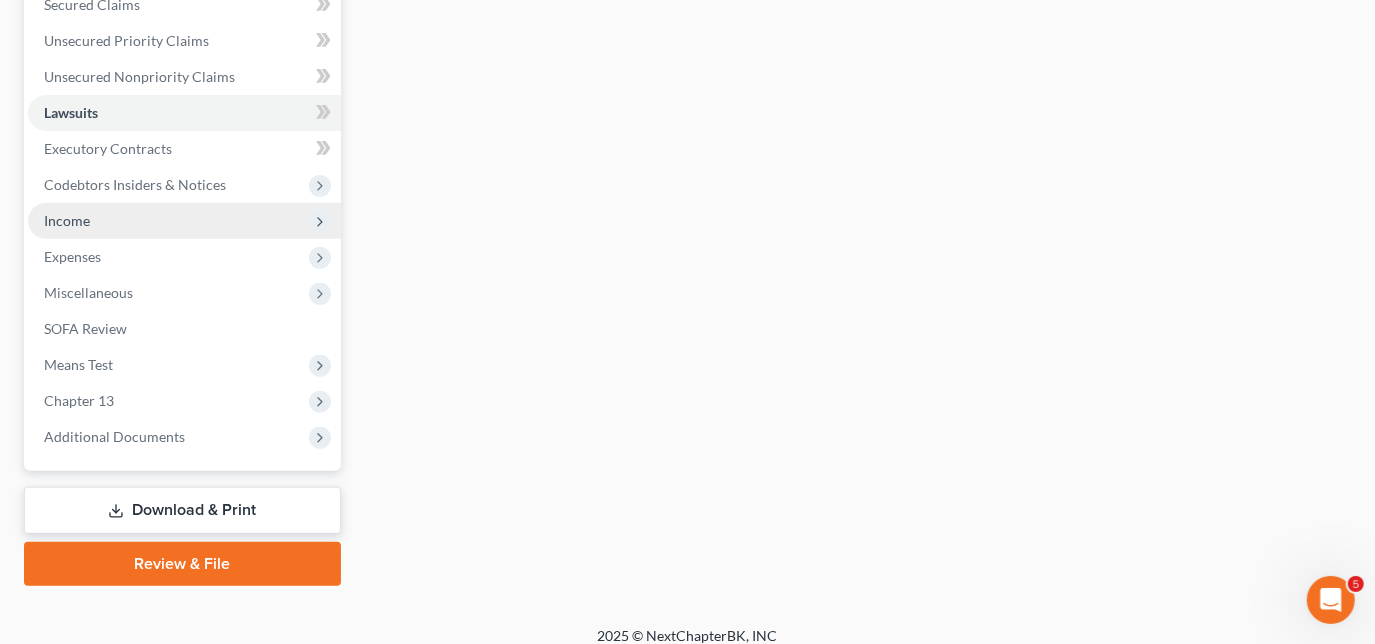 scroll, scrollTop: 453, scrollLeft: 0, axis: vertical 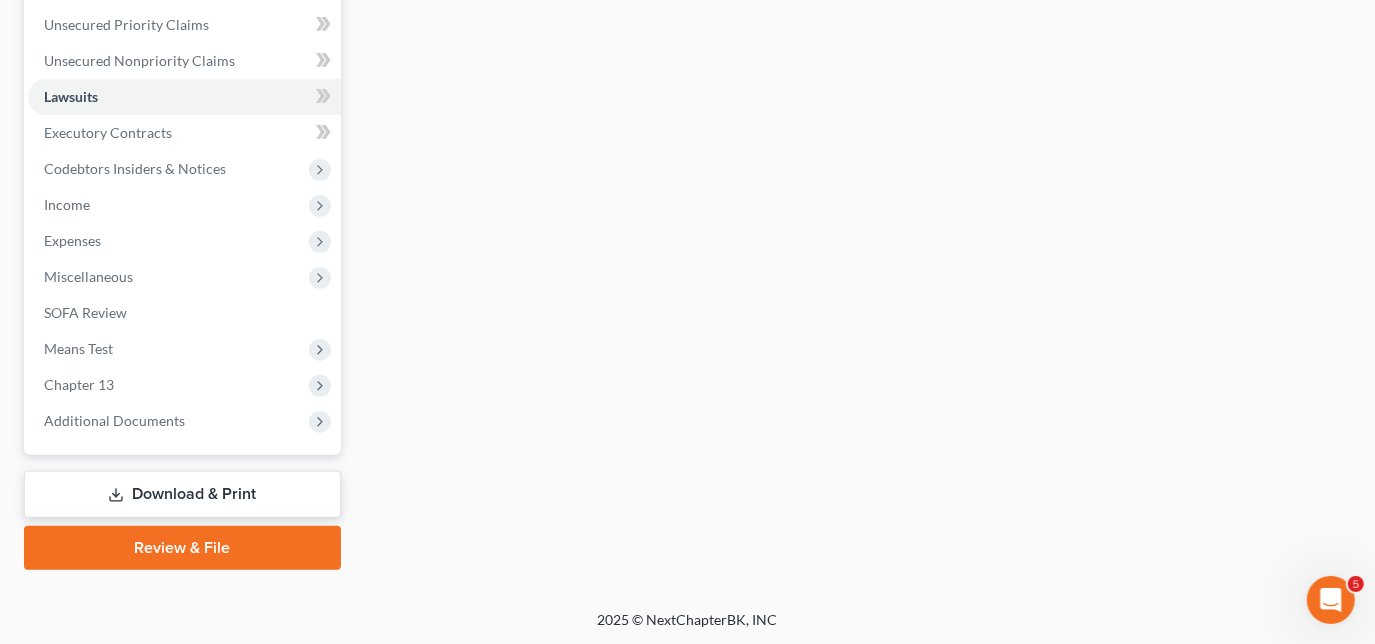 click on "Download & Print" at bounding box center [182, 494] 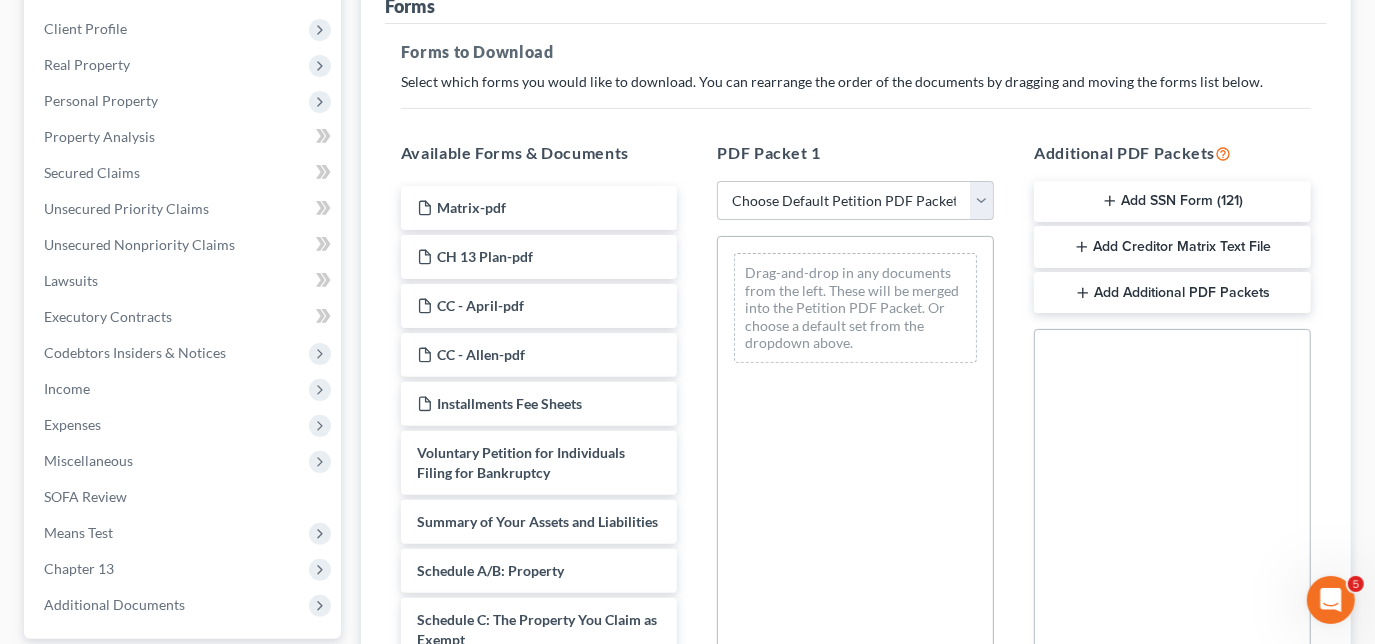 scroll, scrollTop: 272, scrollLeft: 0, axis: vertical 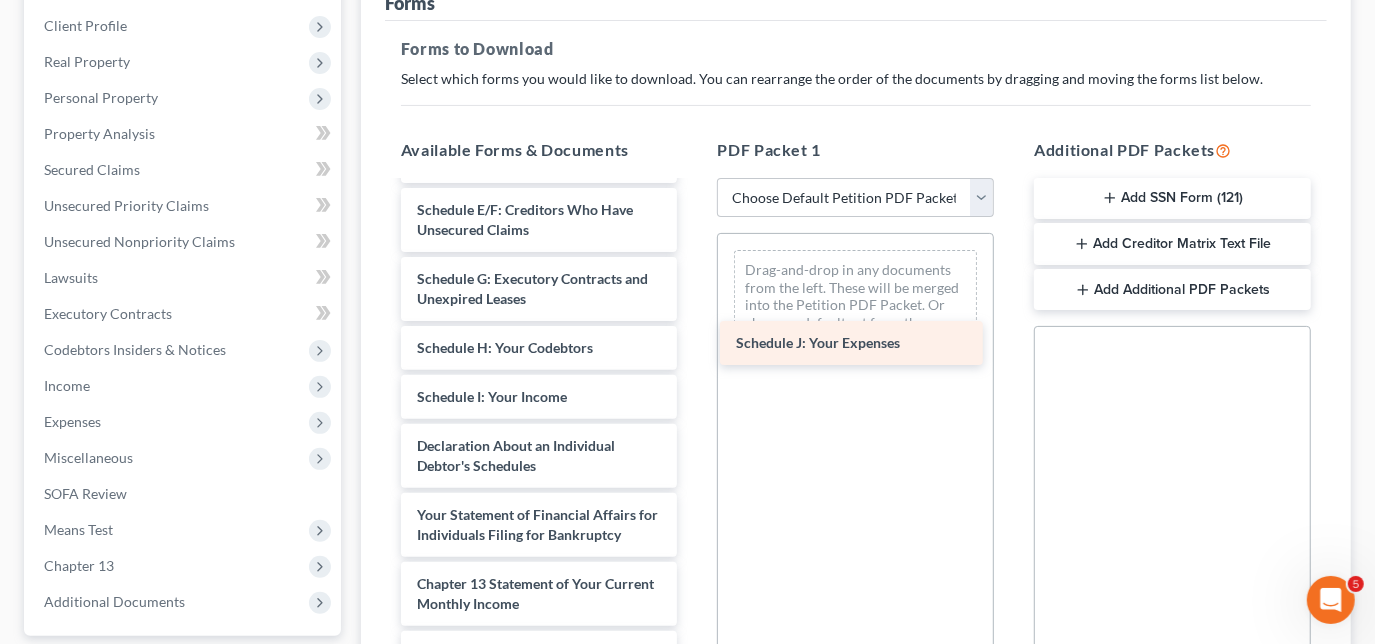 drag, startPoint x: 506, startPoint y: 461, endPoint x: 826, endPoint y: 337, distance: 343.1851 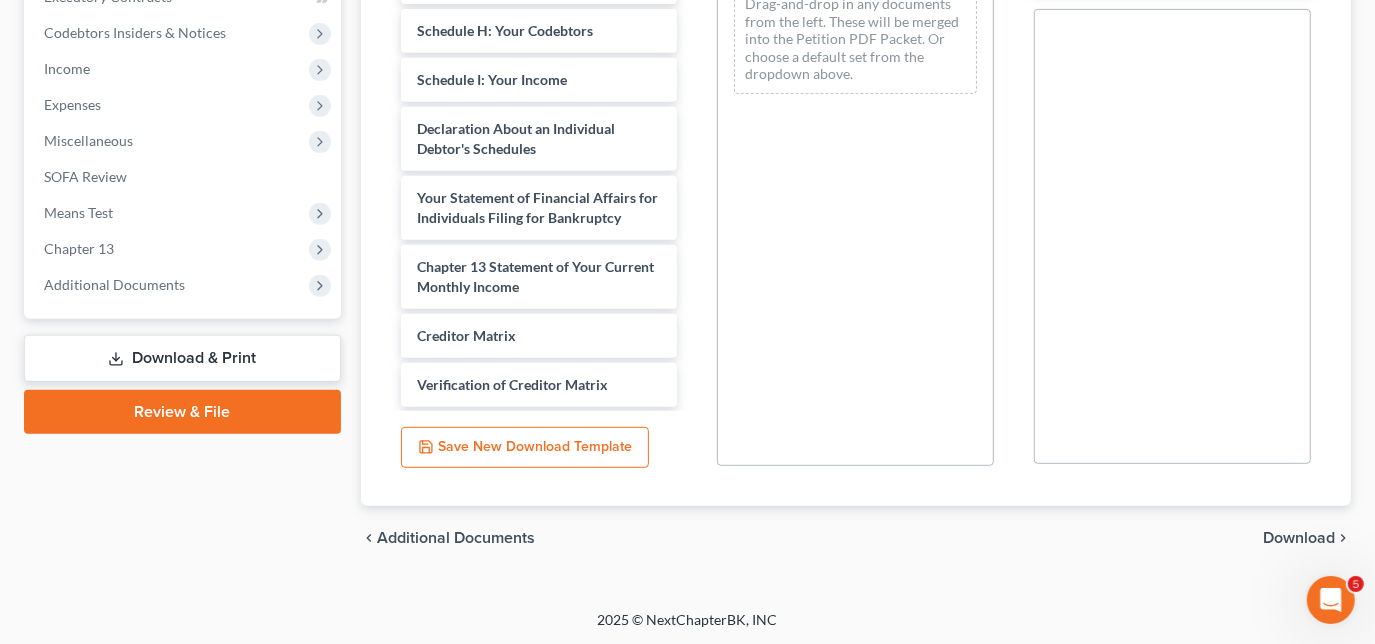 click on "Download" at bounding box center (1299, 538) 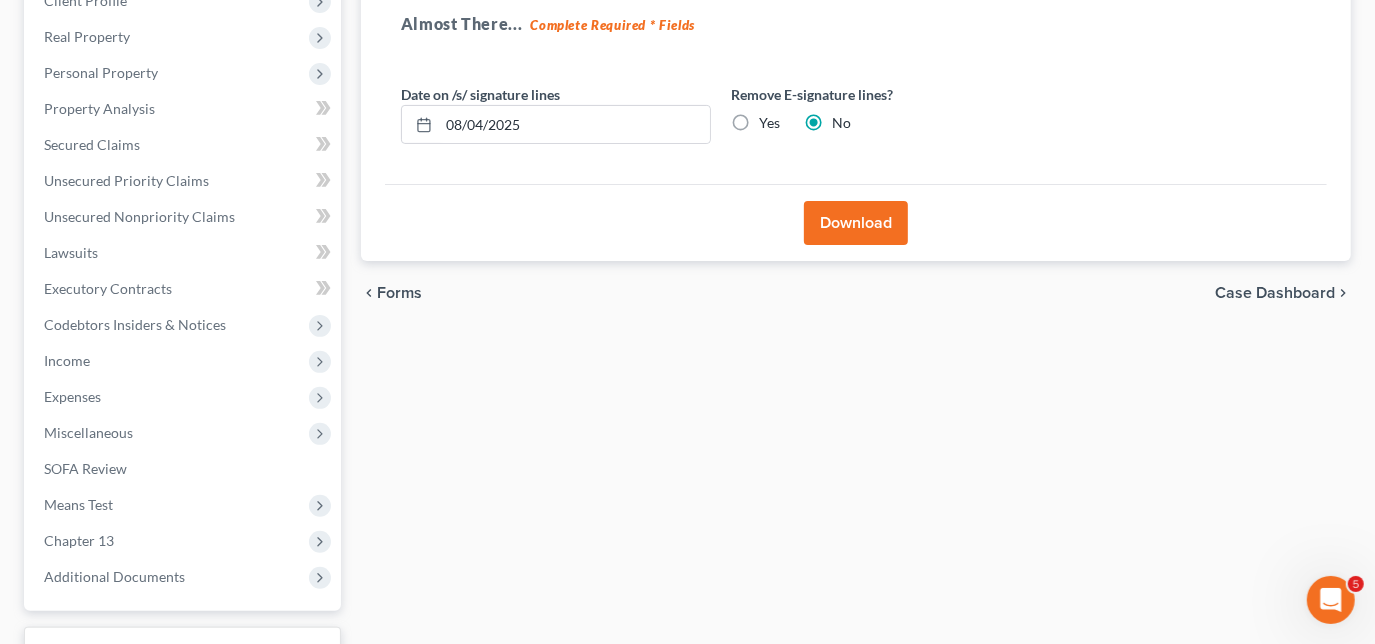 scroll, scrollTop: 272, scrollLeft: 0, axis: vertical 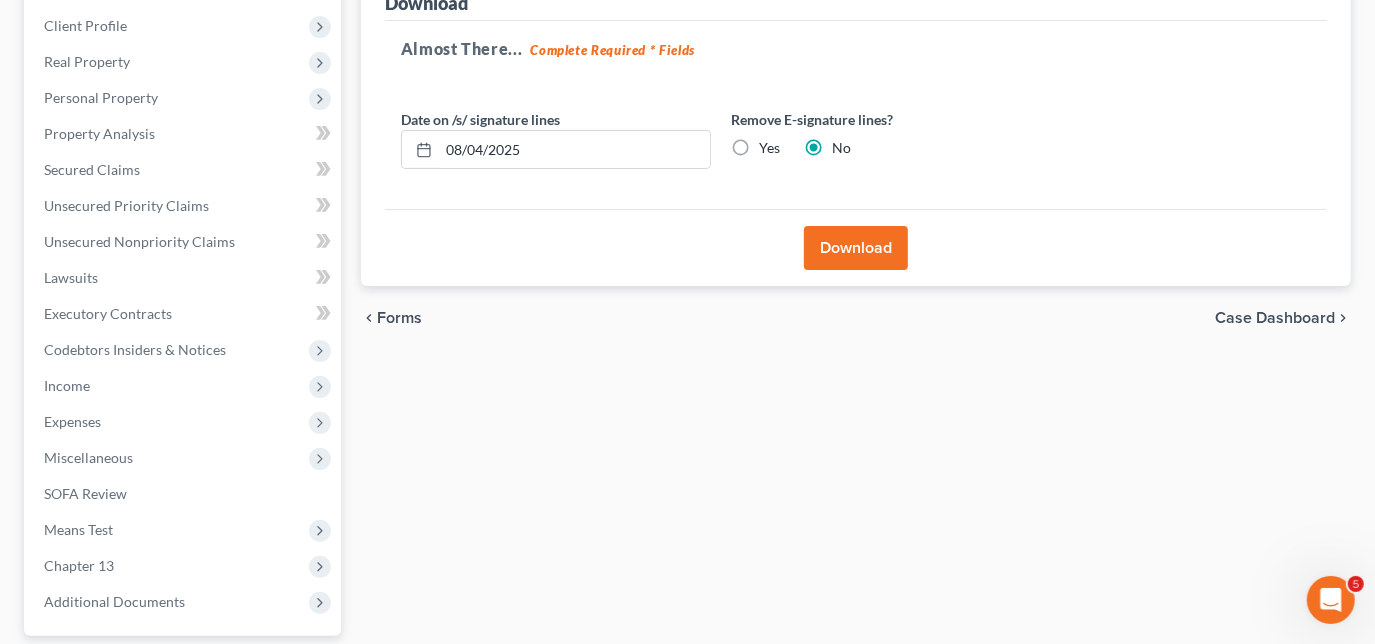 click on "Download" at bounding box center (856, 248) 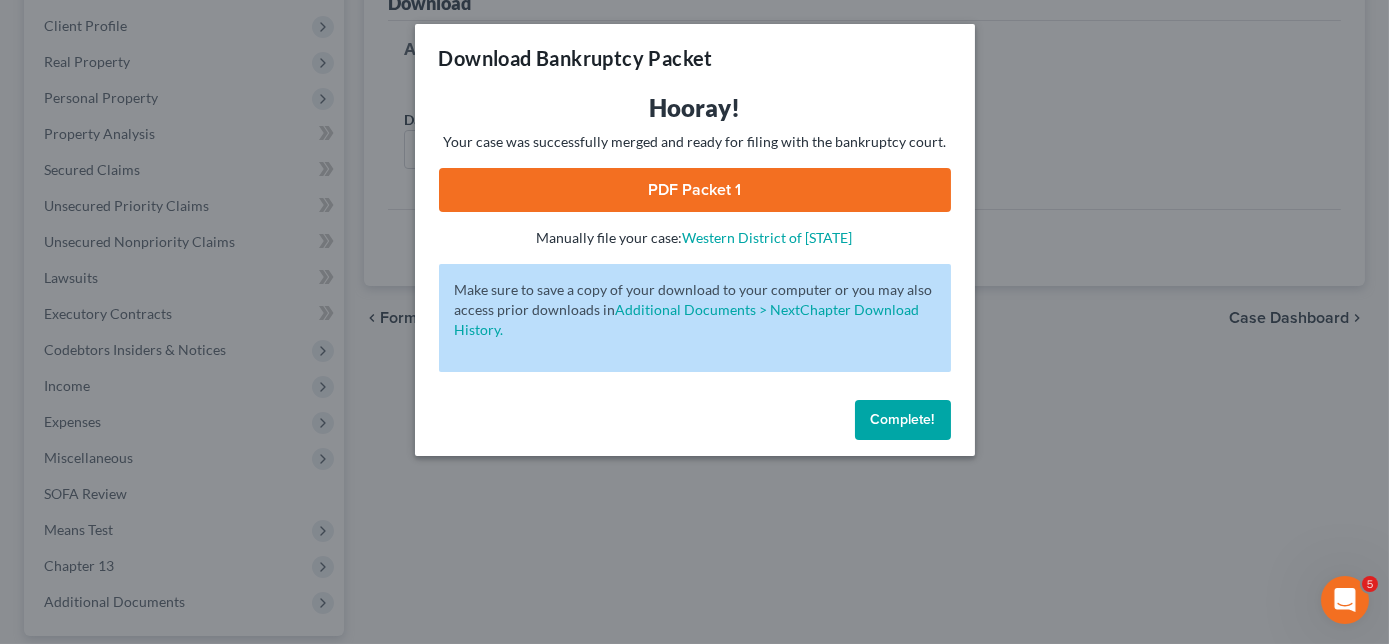 click on "PDF Packet 1" at bounding box center [695, 190] 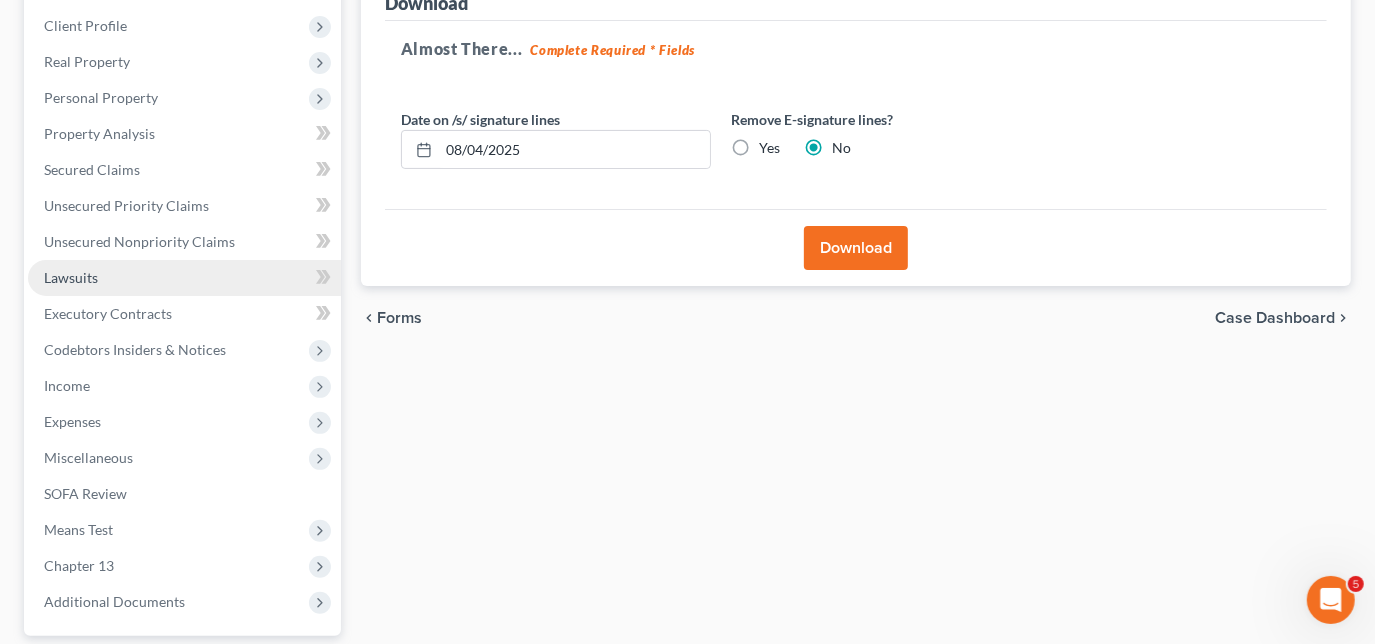 click on "Lawsuits" at bounding box center [71, 277] 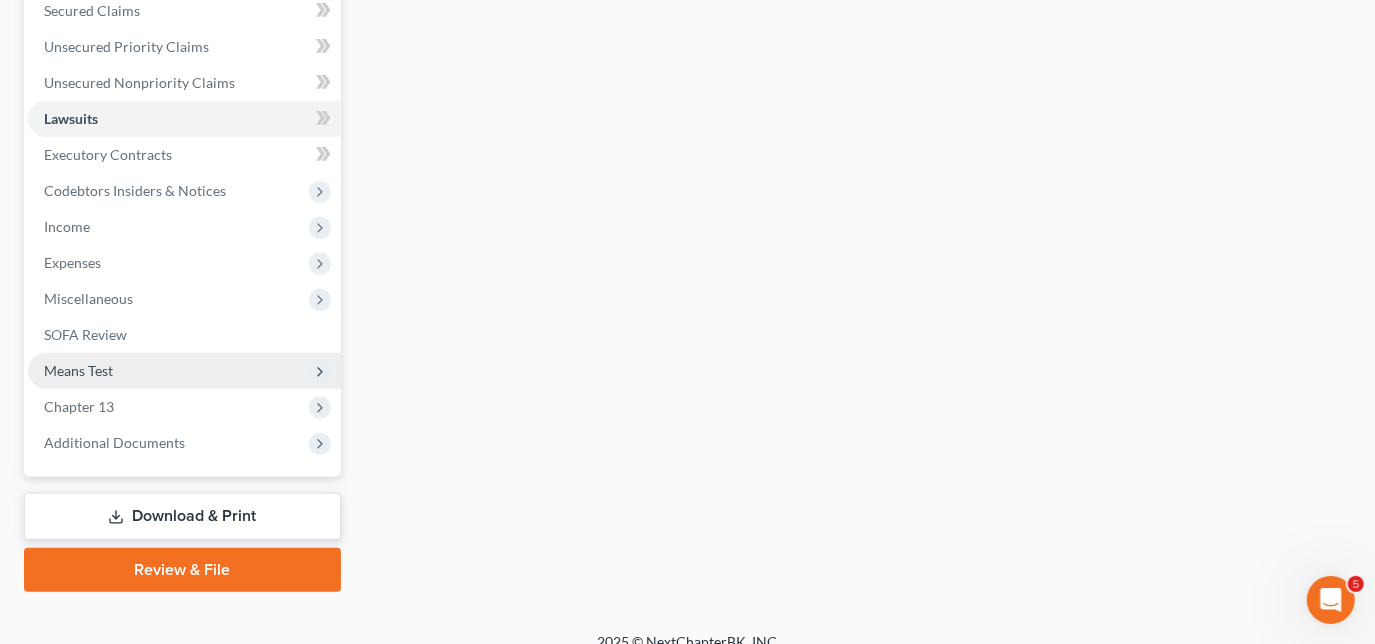 scroll, scrollTop: 453, scrollLeft: 0, axis: vertical 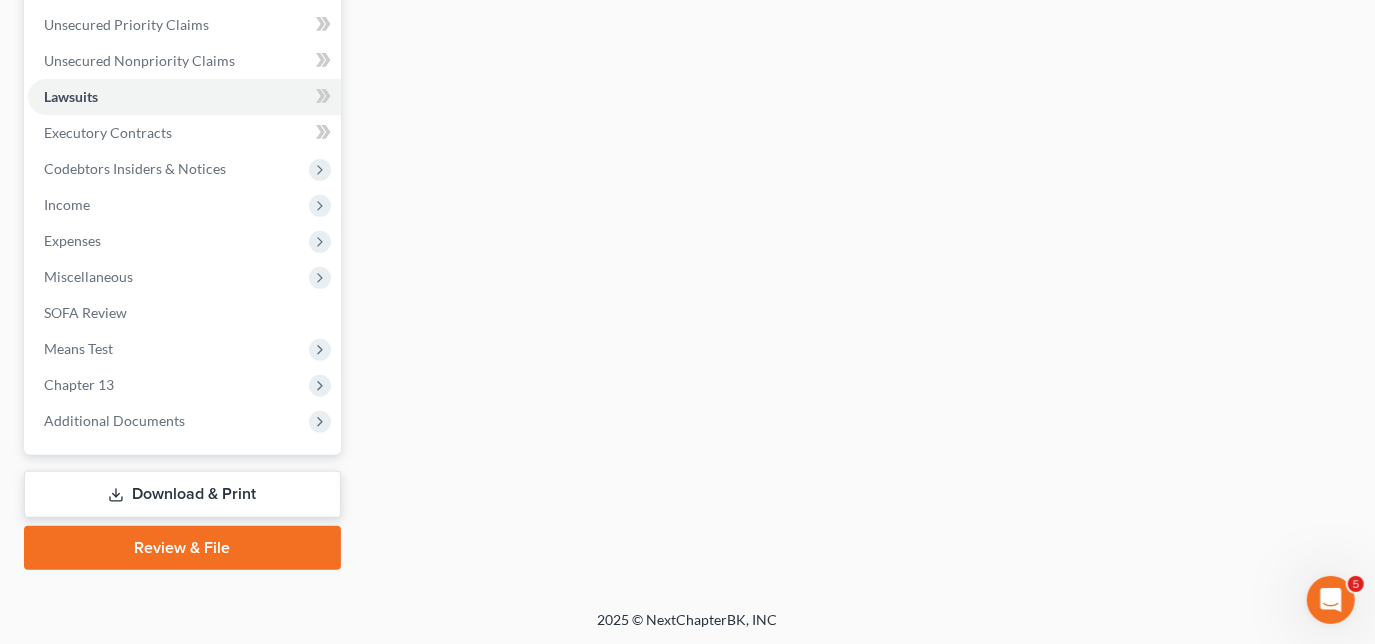 click on "Download & Print" at bounding box center [182, 494] 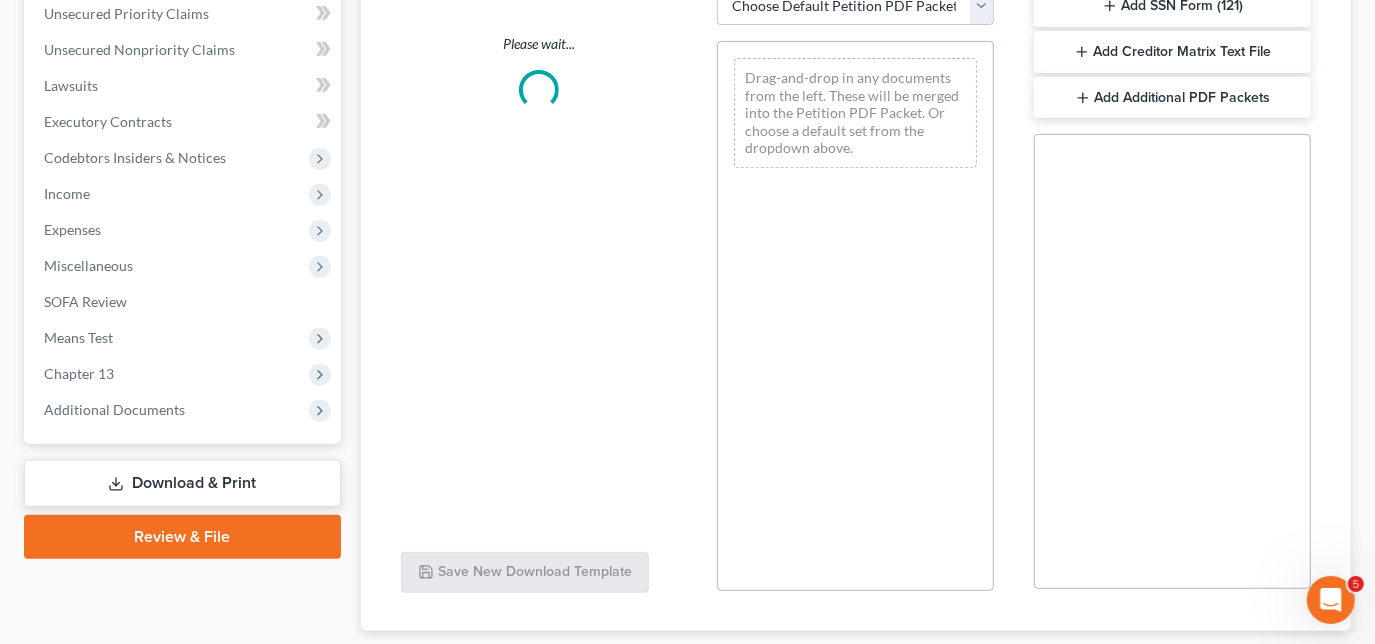 scroll, scrollTop: 226, scrollLeft: 0, axis: vertical 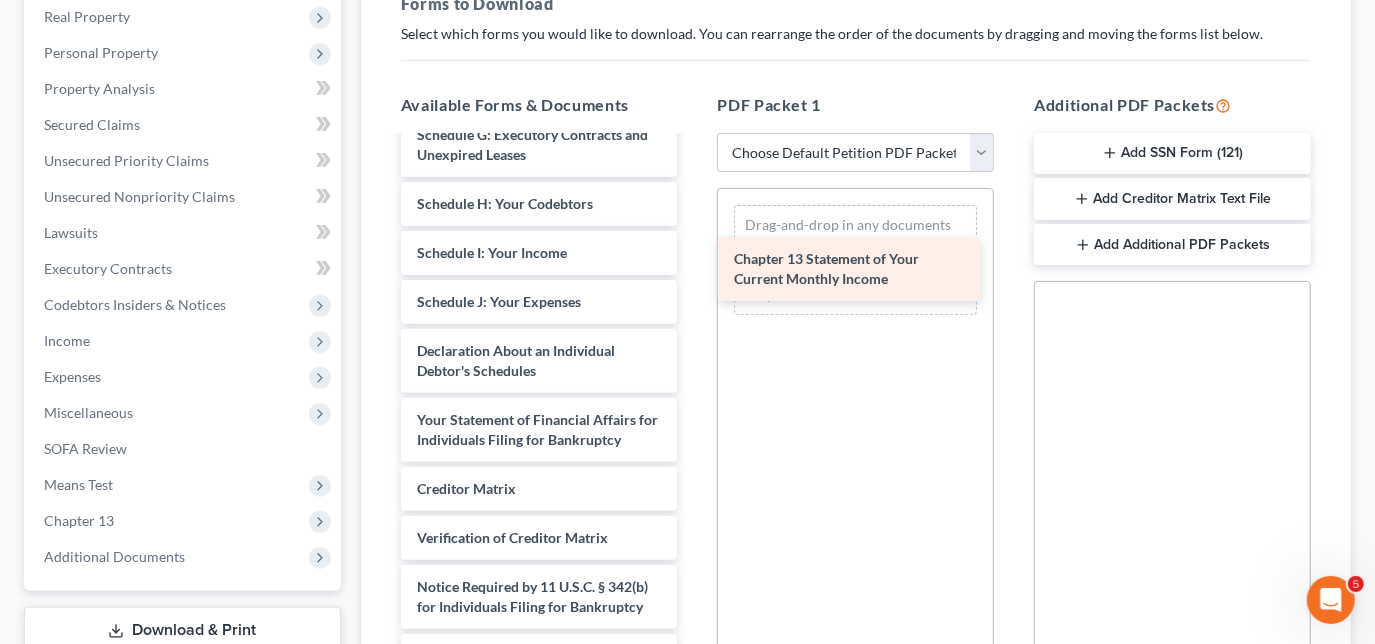drag, startPoint x: 526, startPoint y: 409, endPoint x: 843, endPoint y: 269, distance: 346.5386 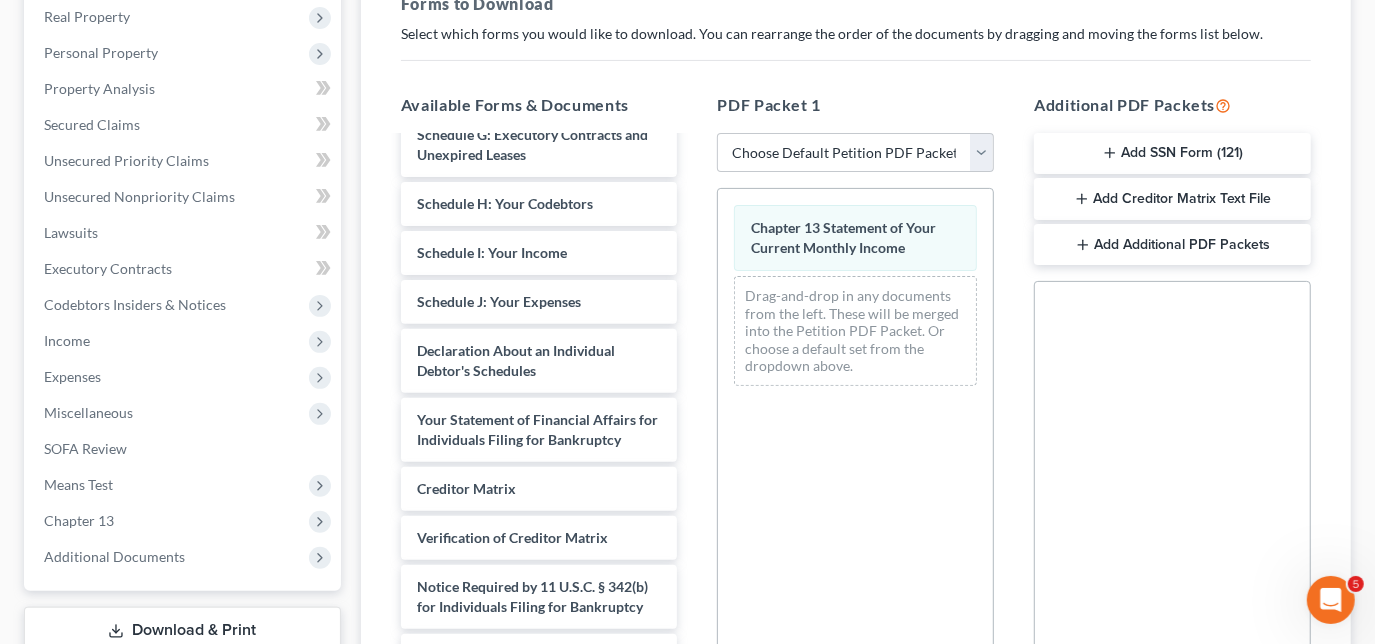 scroll, scrollTop: 589, scrollLeft: 0, axis: vertical 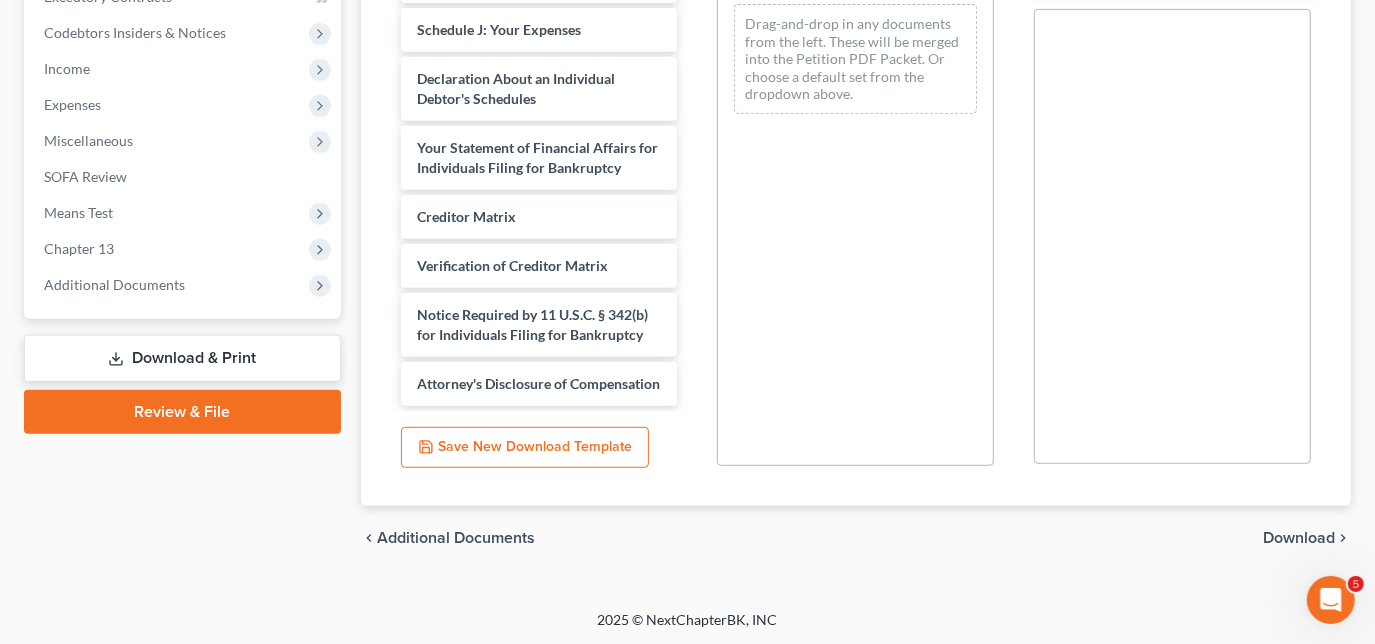 click on "Download" at bounding box center [1299, 538] 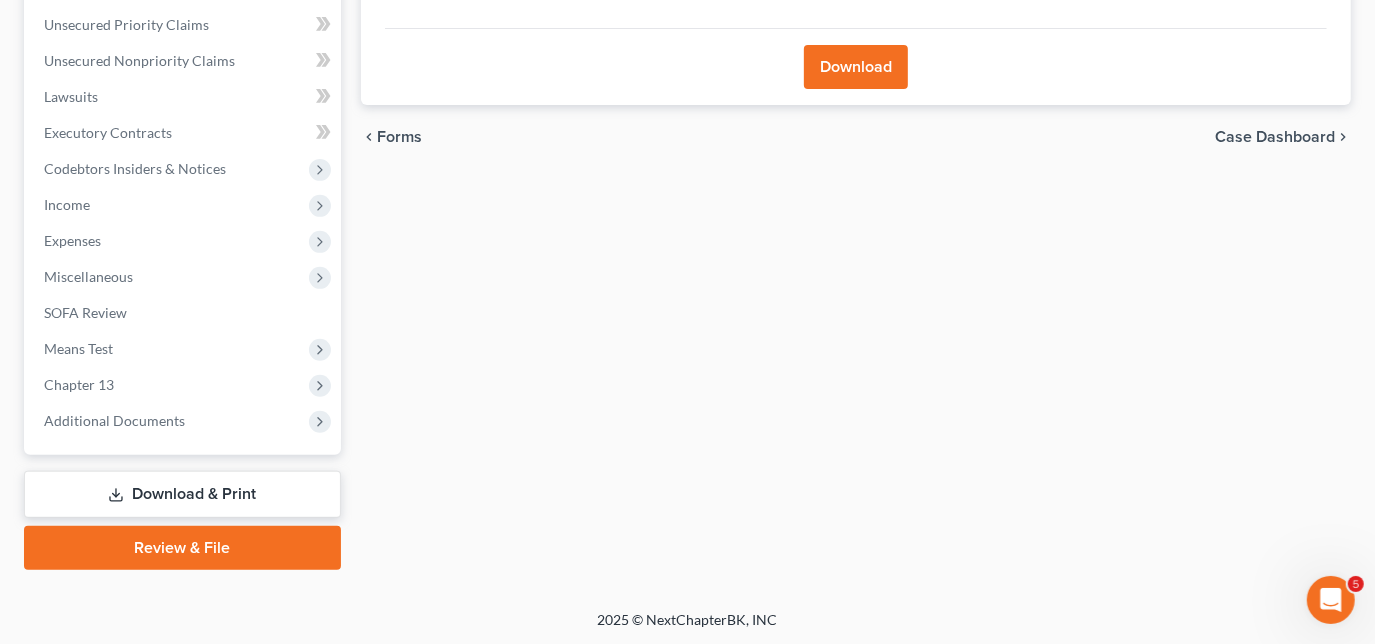 scroll, scrollTop: 272, scrollLeft: 0, axis: vertical 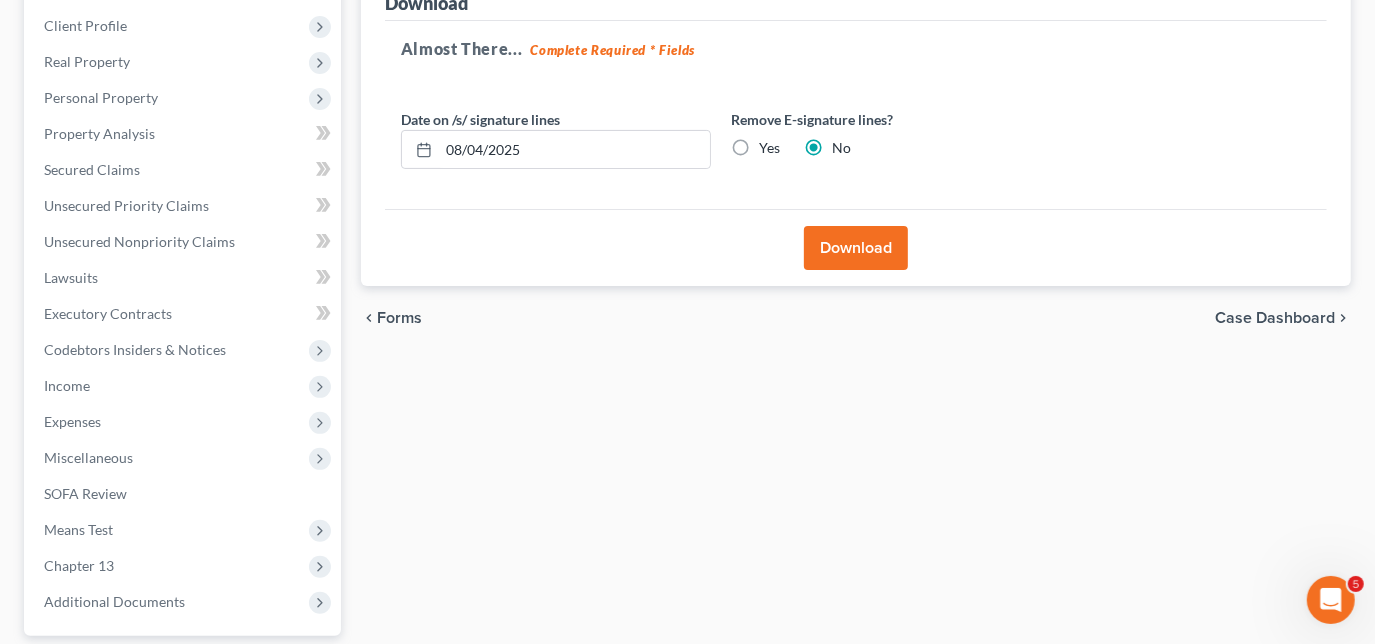click on "Download" at bounding box center (856, 248) 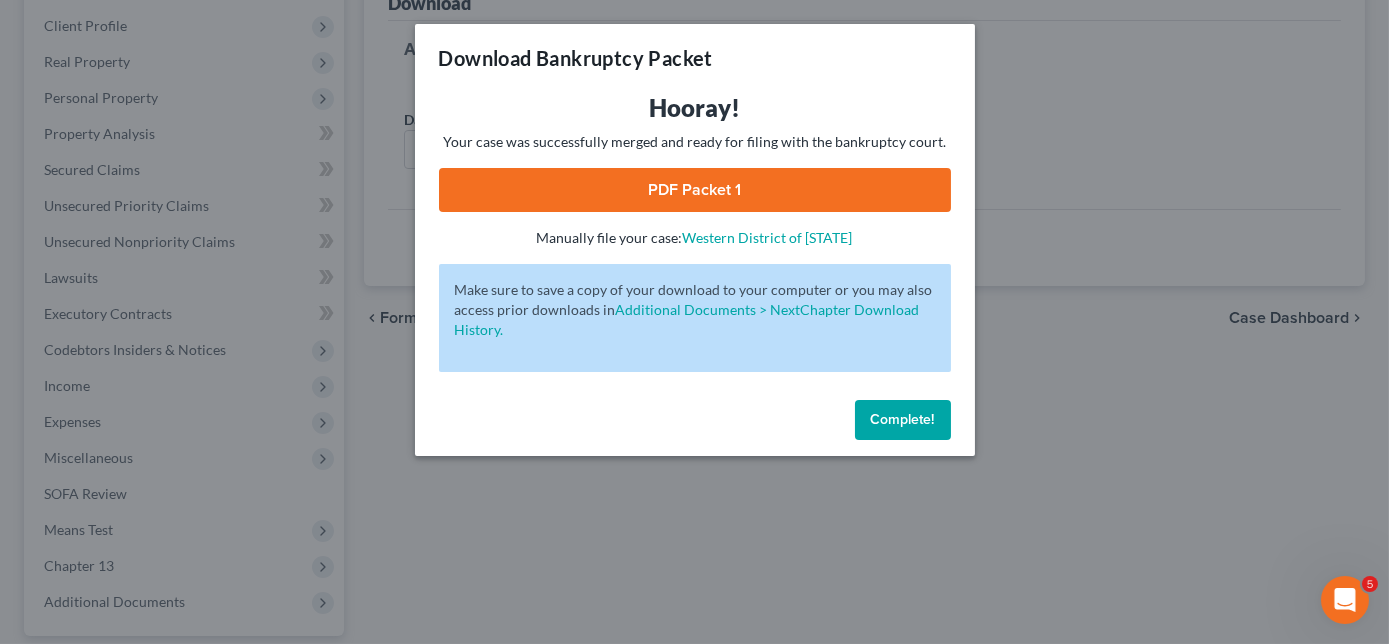 click on "PDF Packet 1" at bounding box center (695, 190) 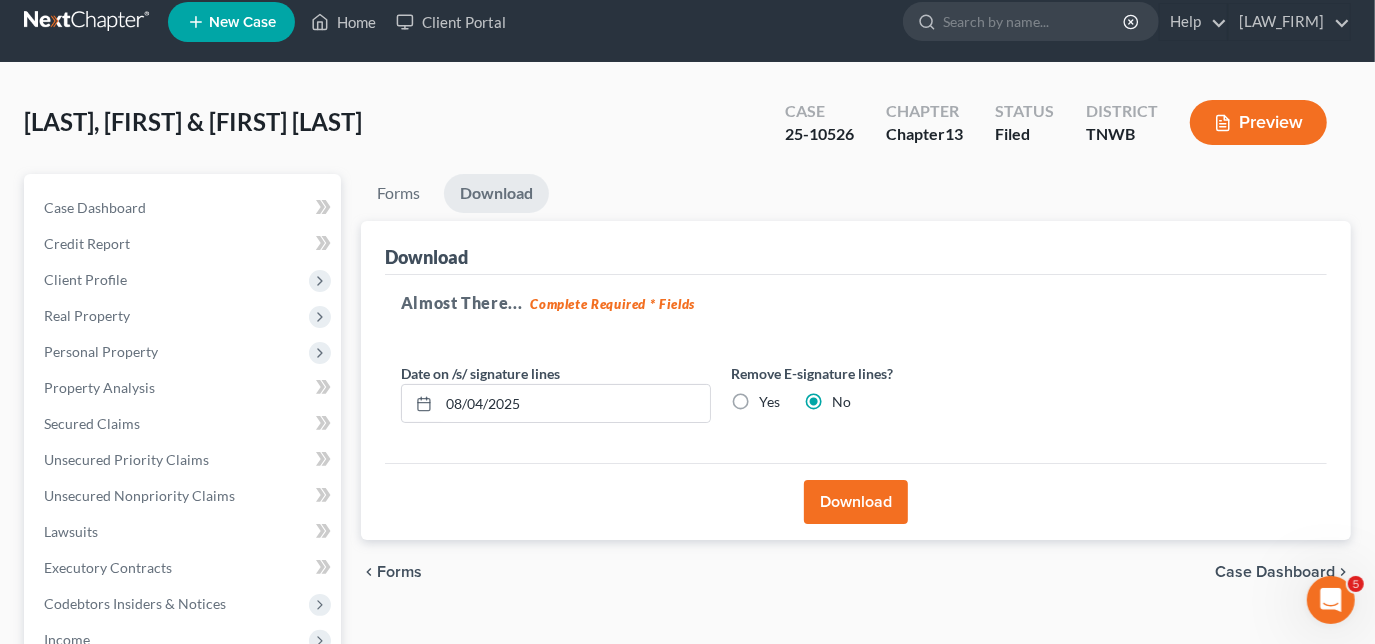 scroll, scrollTop: 0, scrollLeft: 0, axis: both 